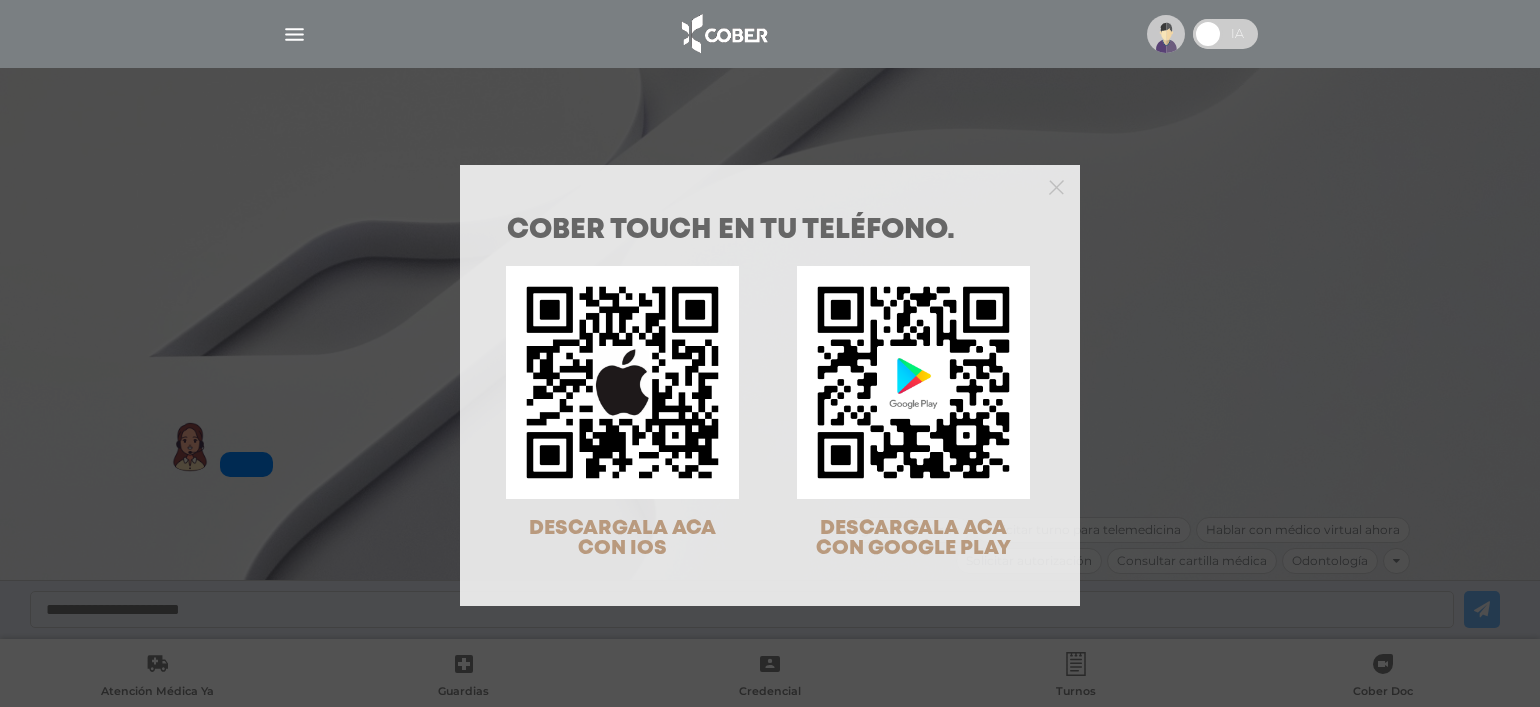 scroll, scrollTop: 0, scrollLeft: 0, axis: both 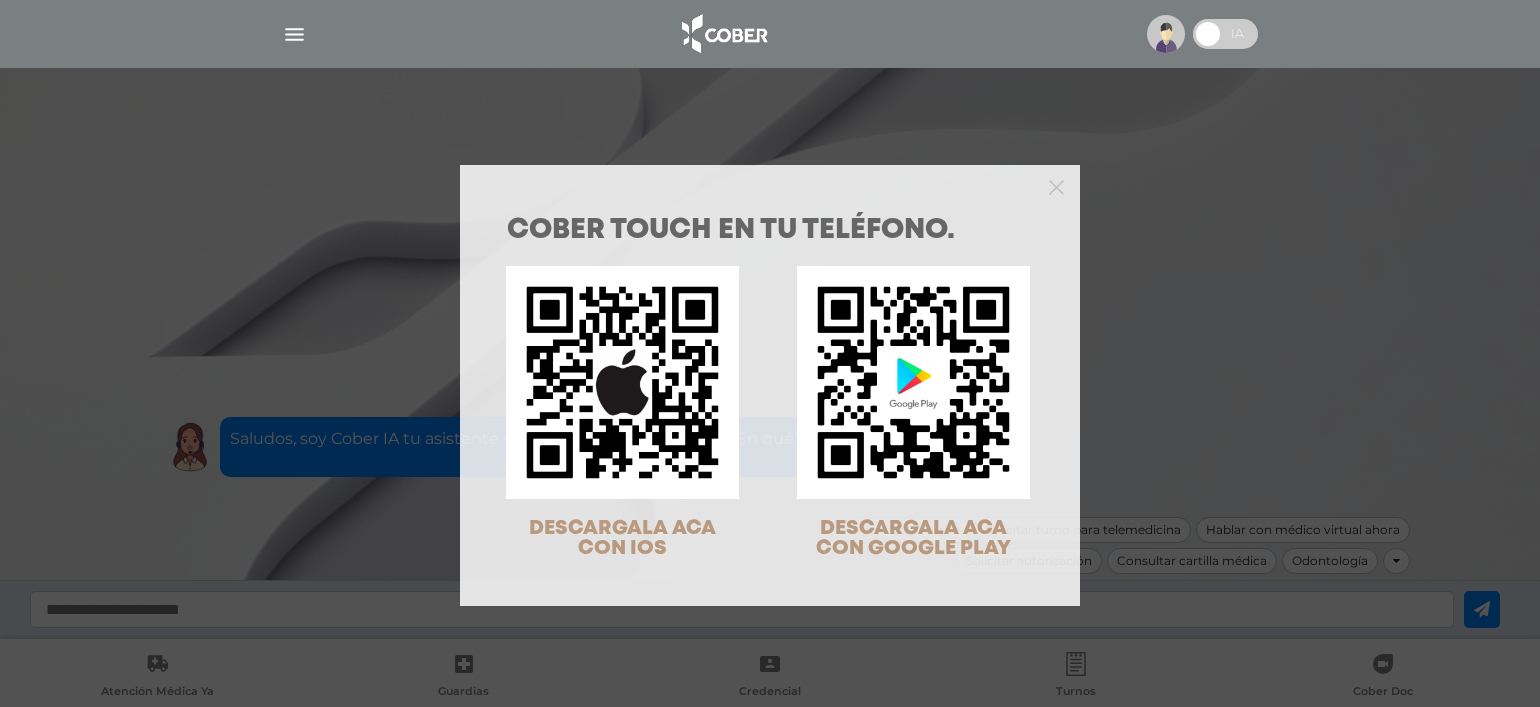 drag, startPoint x: 0, startPoint y: 0, endPoint x: 932, endPoint y: 343, distance: 993.1128 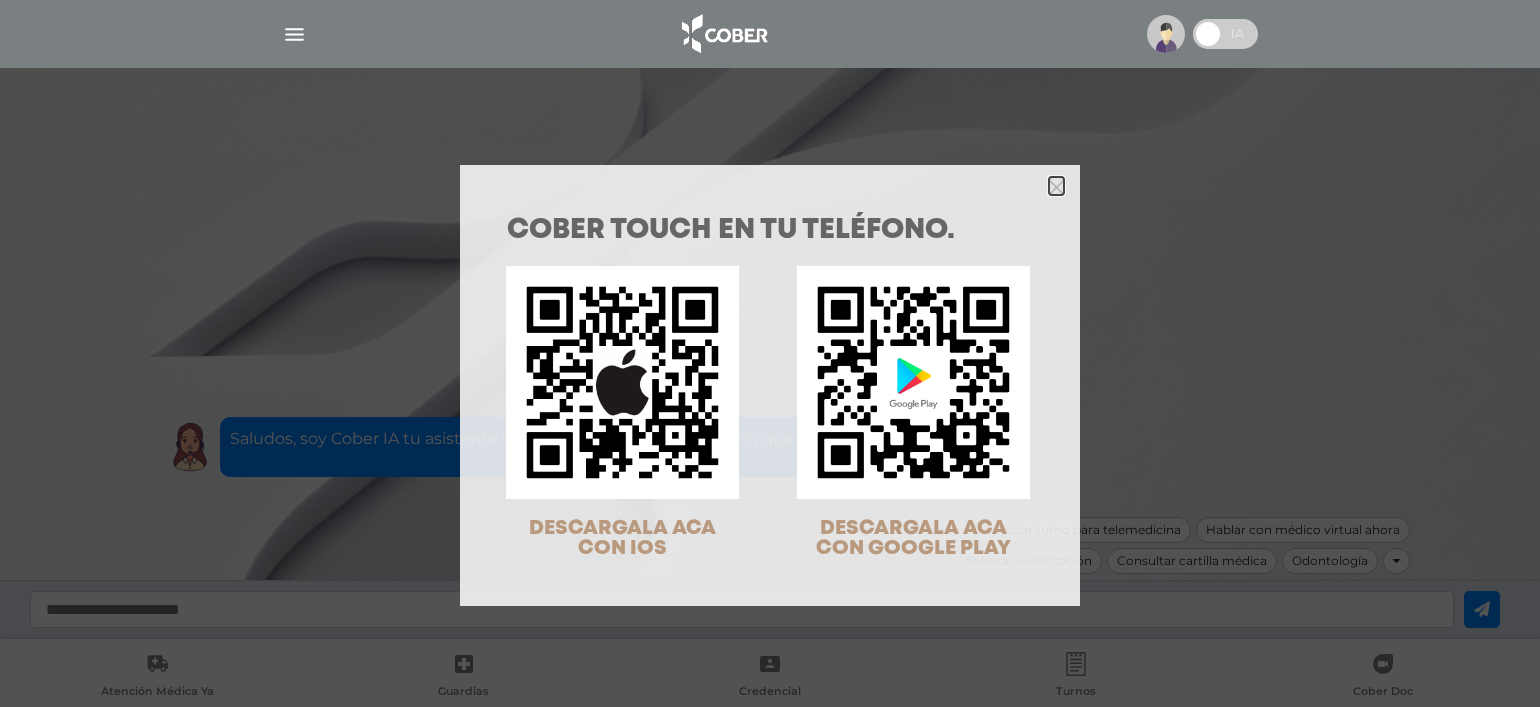 click at bounding box center [1056, 187] 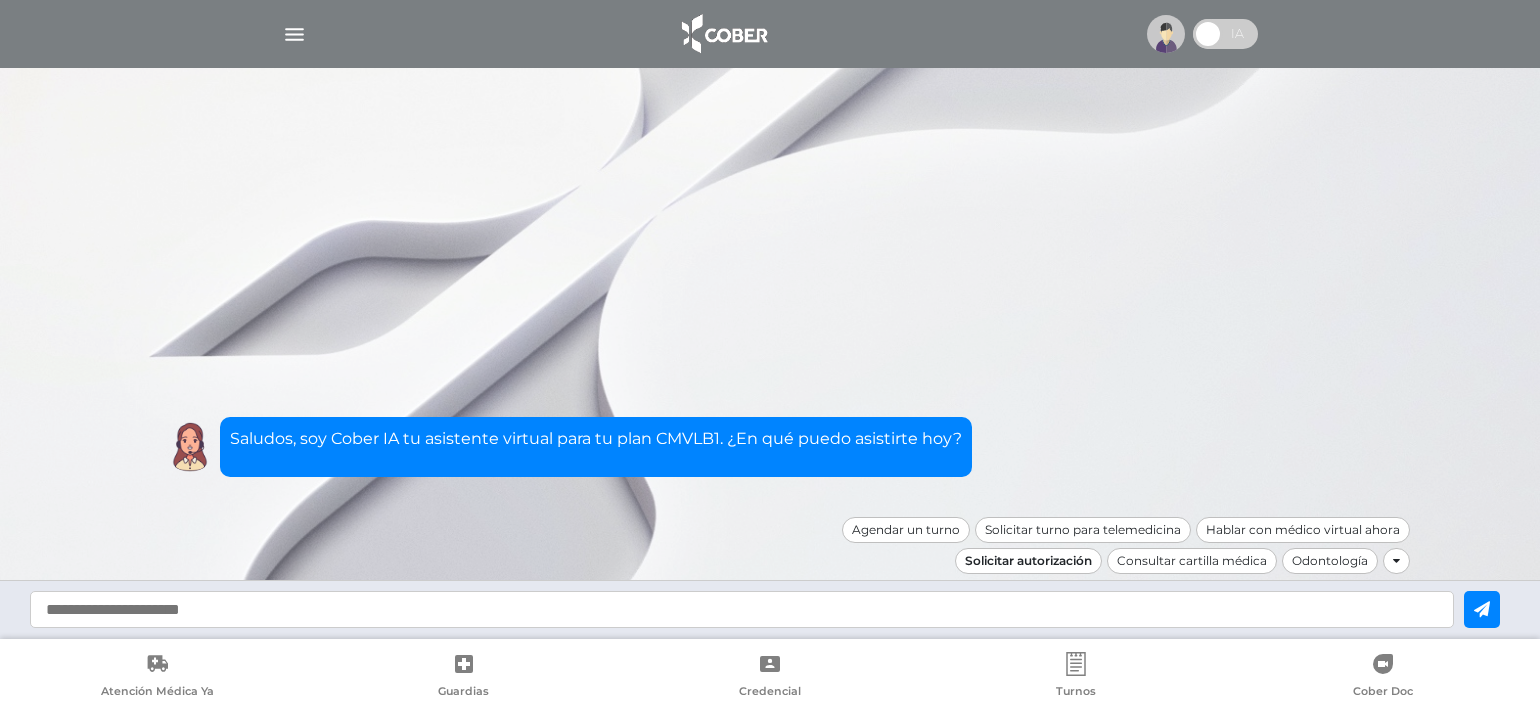 click on "Solicitar autorización" at bounding box center (1028, 561) 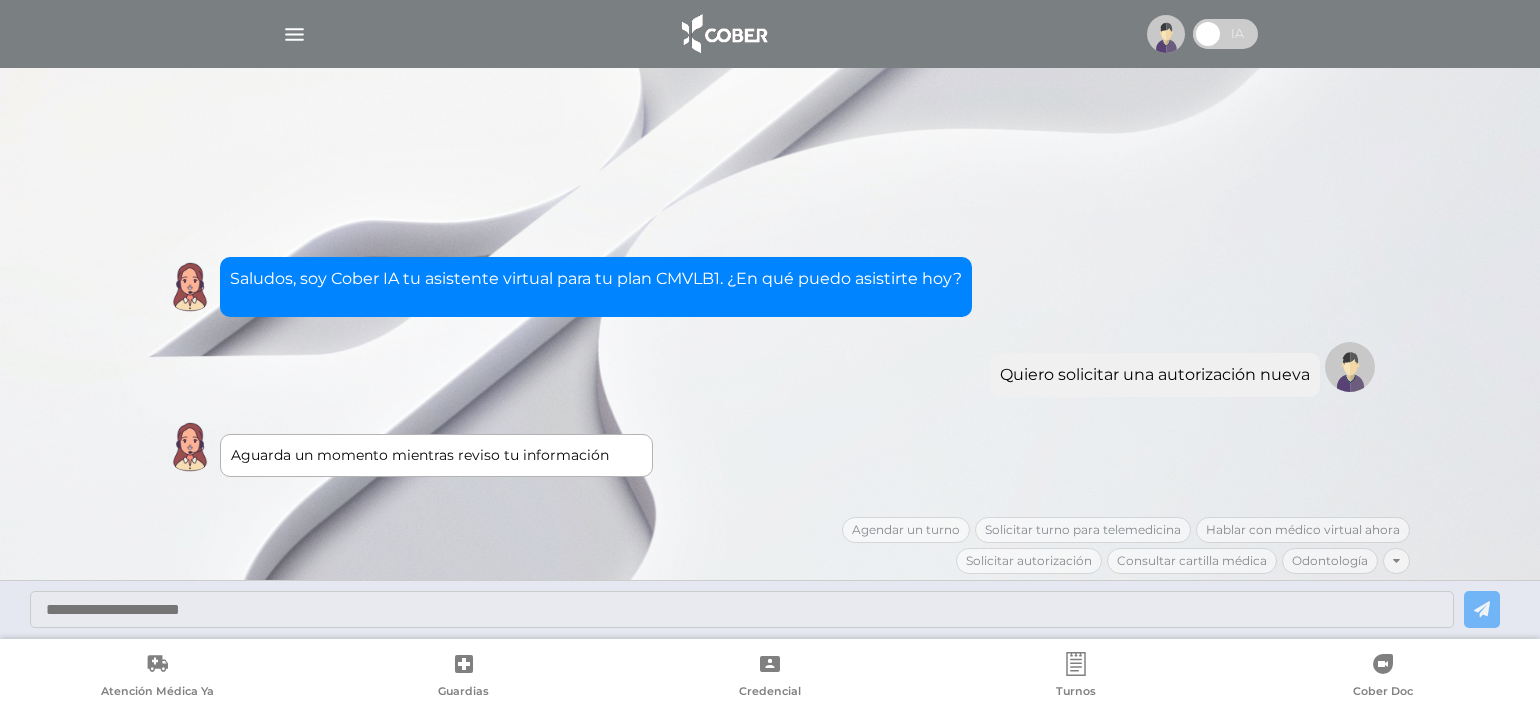 click at bounding box center [1350, 367] 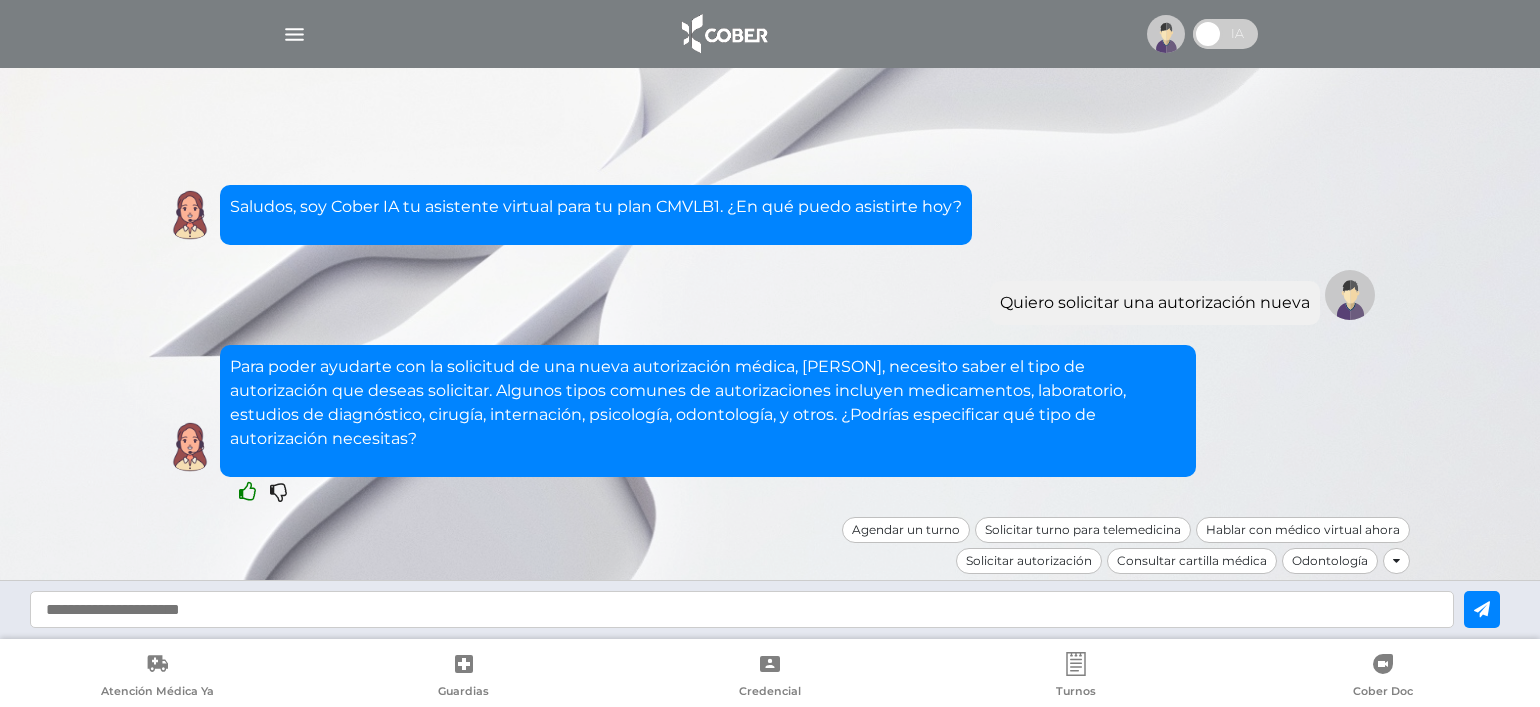 click at bounding box center [247, 492] 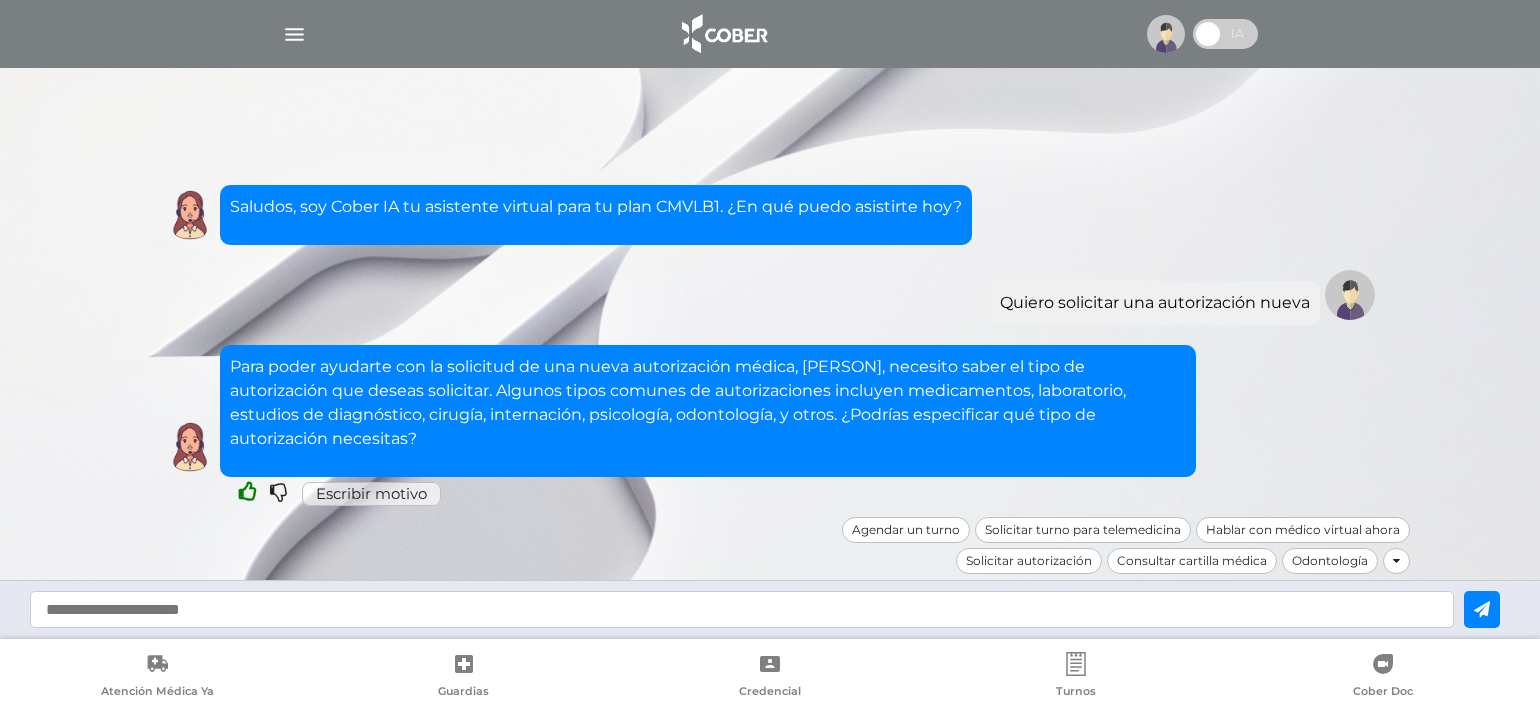 click at bounding box center [742, 609] 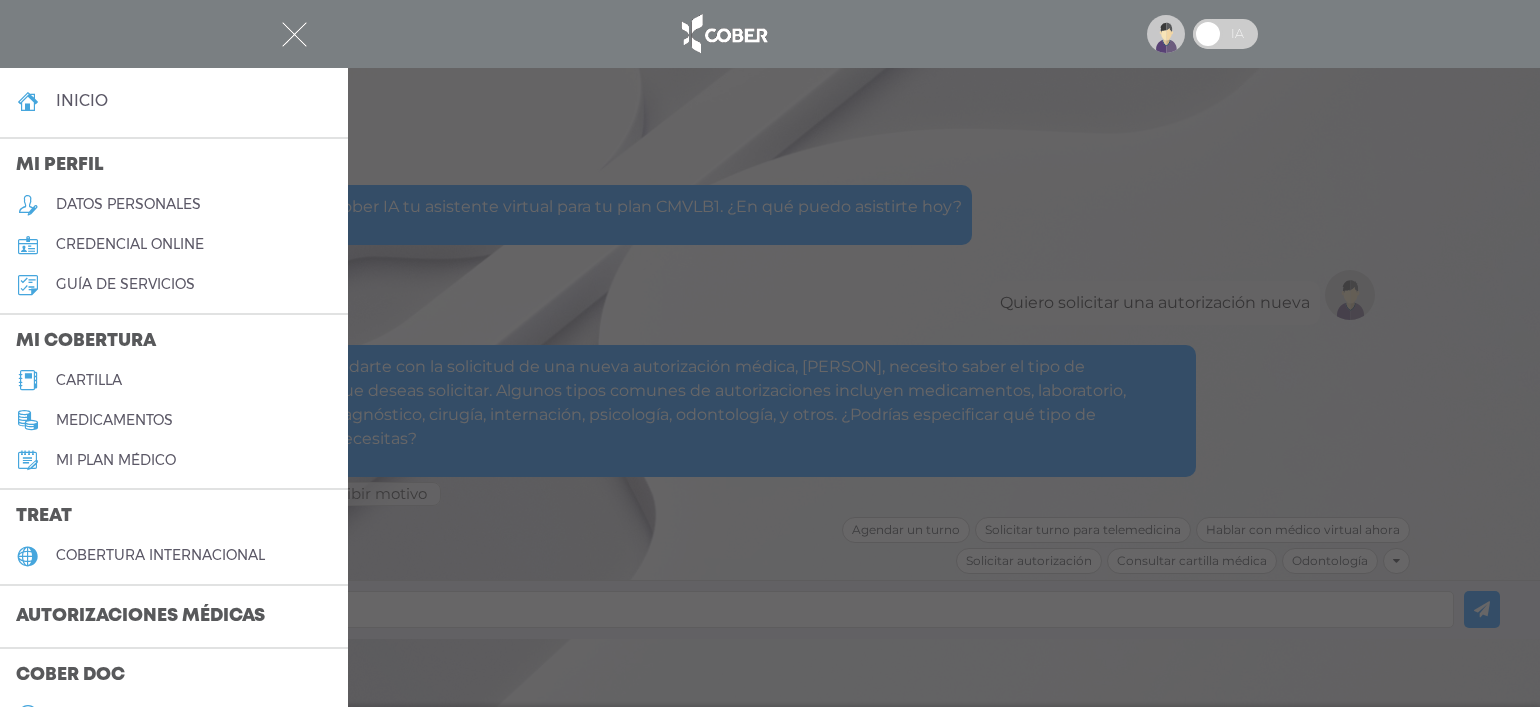 scroll, scrollTop: 0, scrollLeft: 0, axis: both 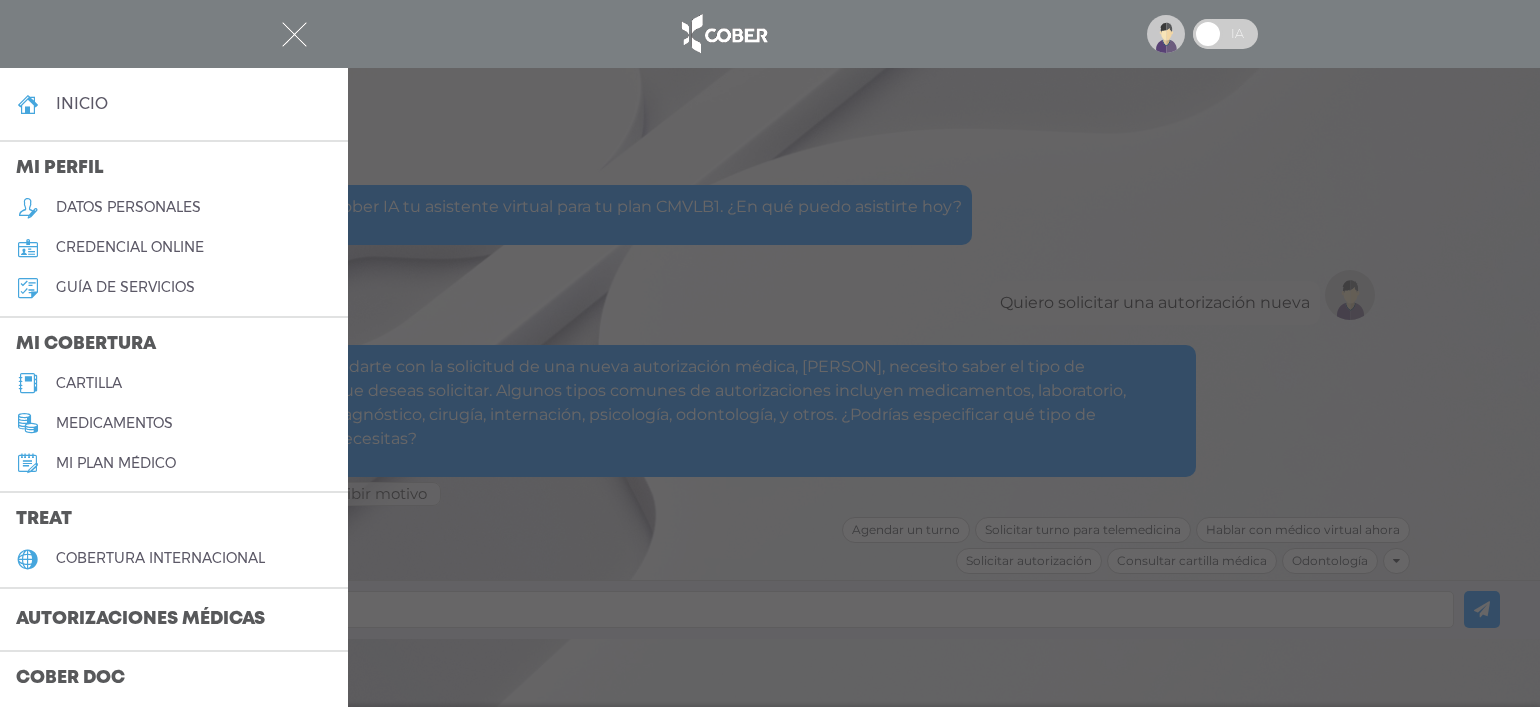 click at bounding box center (770, 353) 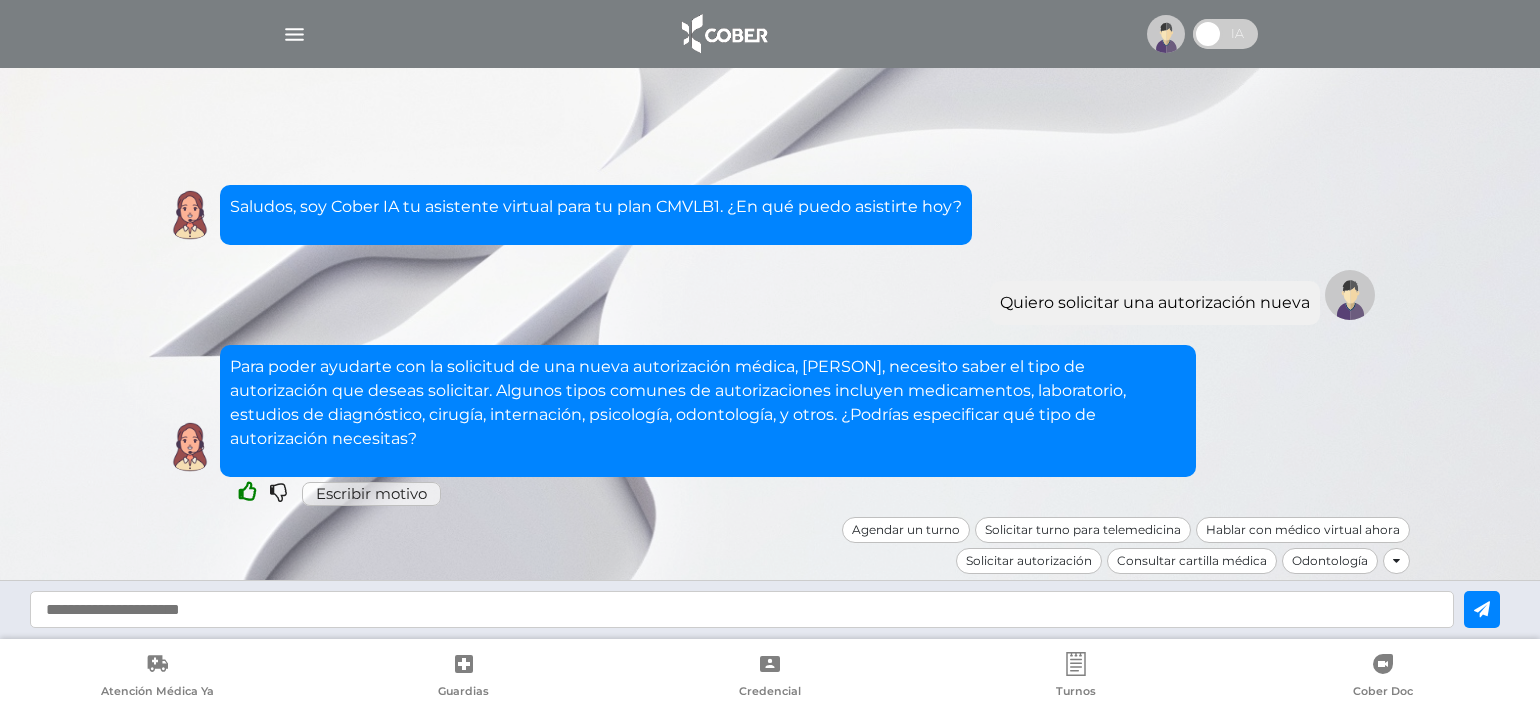 click at bounding box center (742, 609) 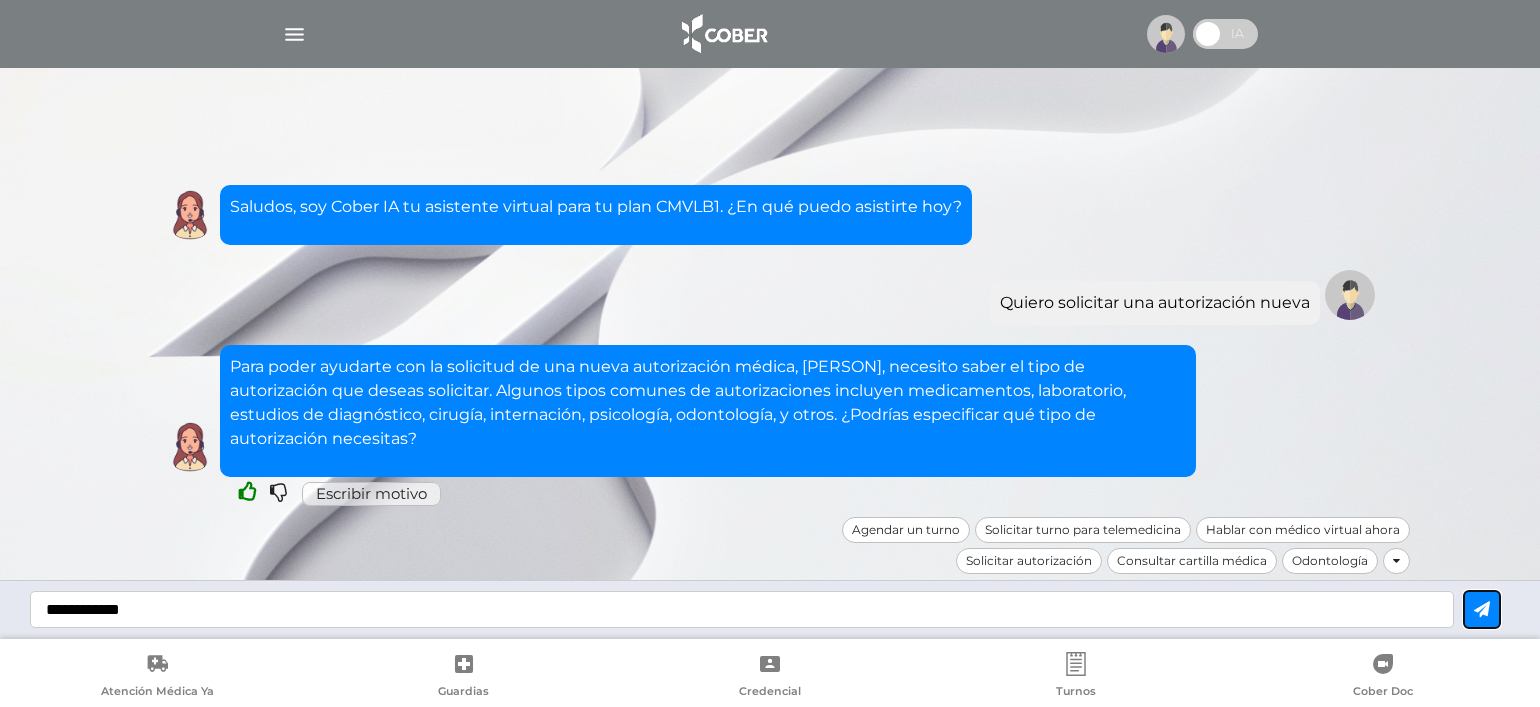 click at bounding box center (1482, 609) 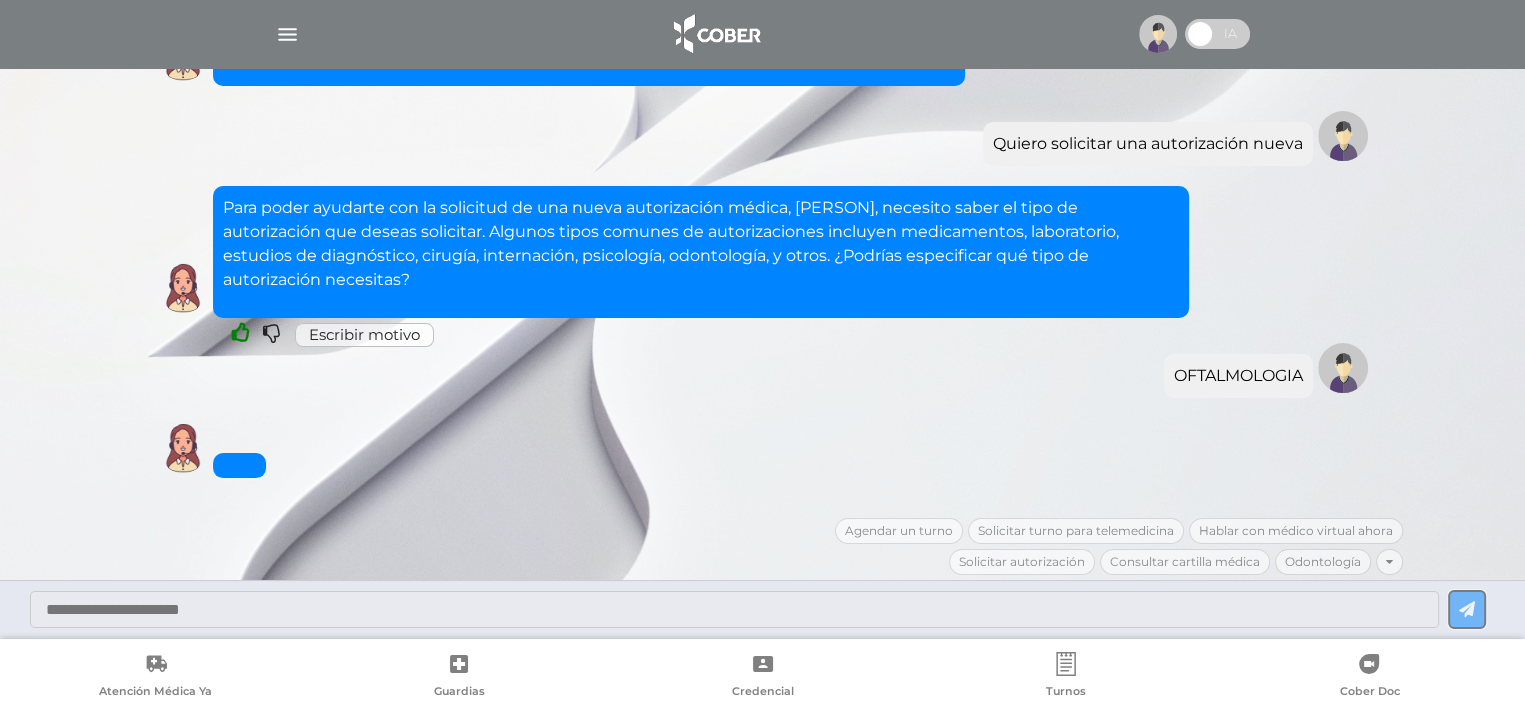 scroll, scrollTop: 112, scrollLeft: 0, axis: vertical 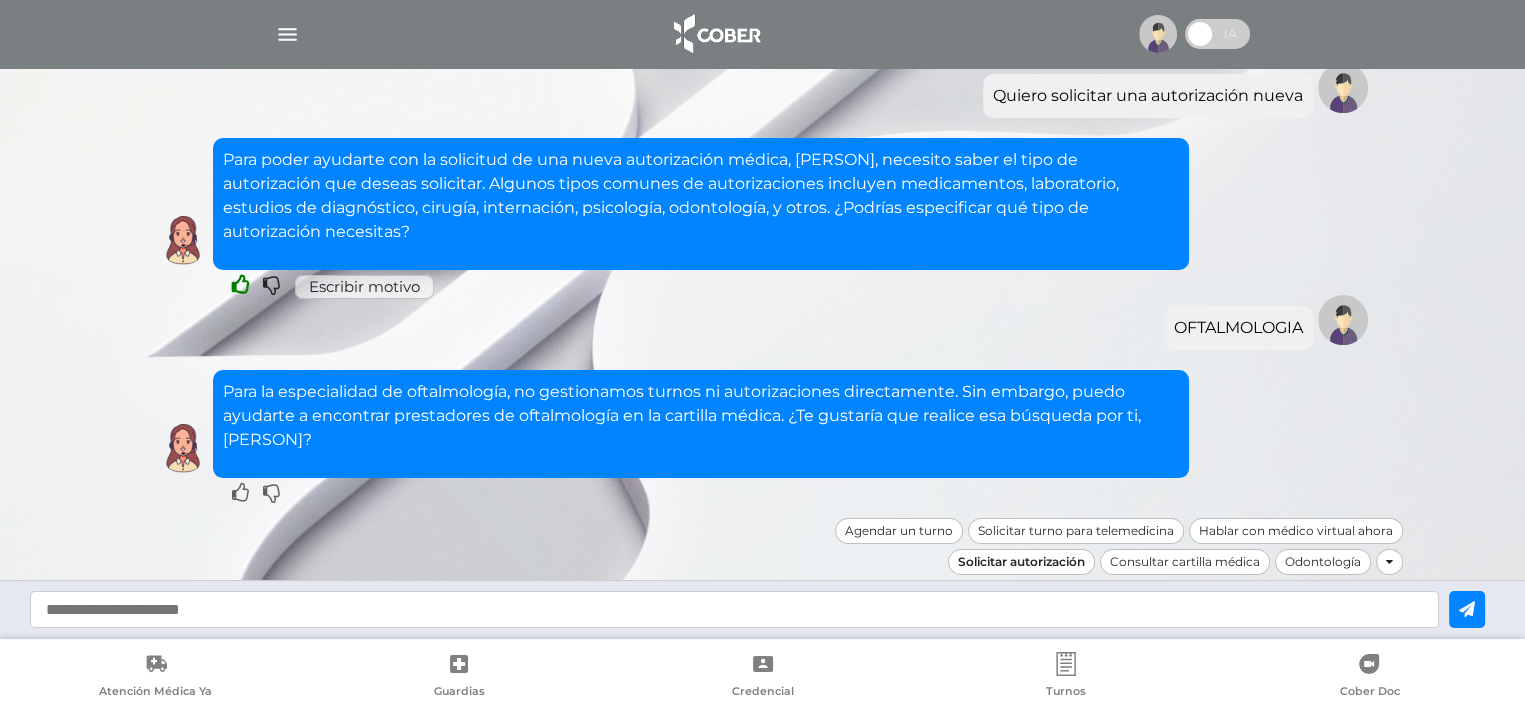 click on "Solicitar autorización" at bounding box center (1021, 562) 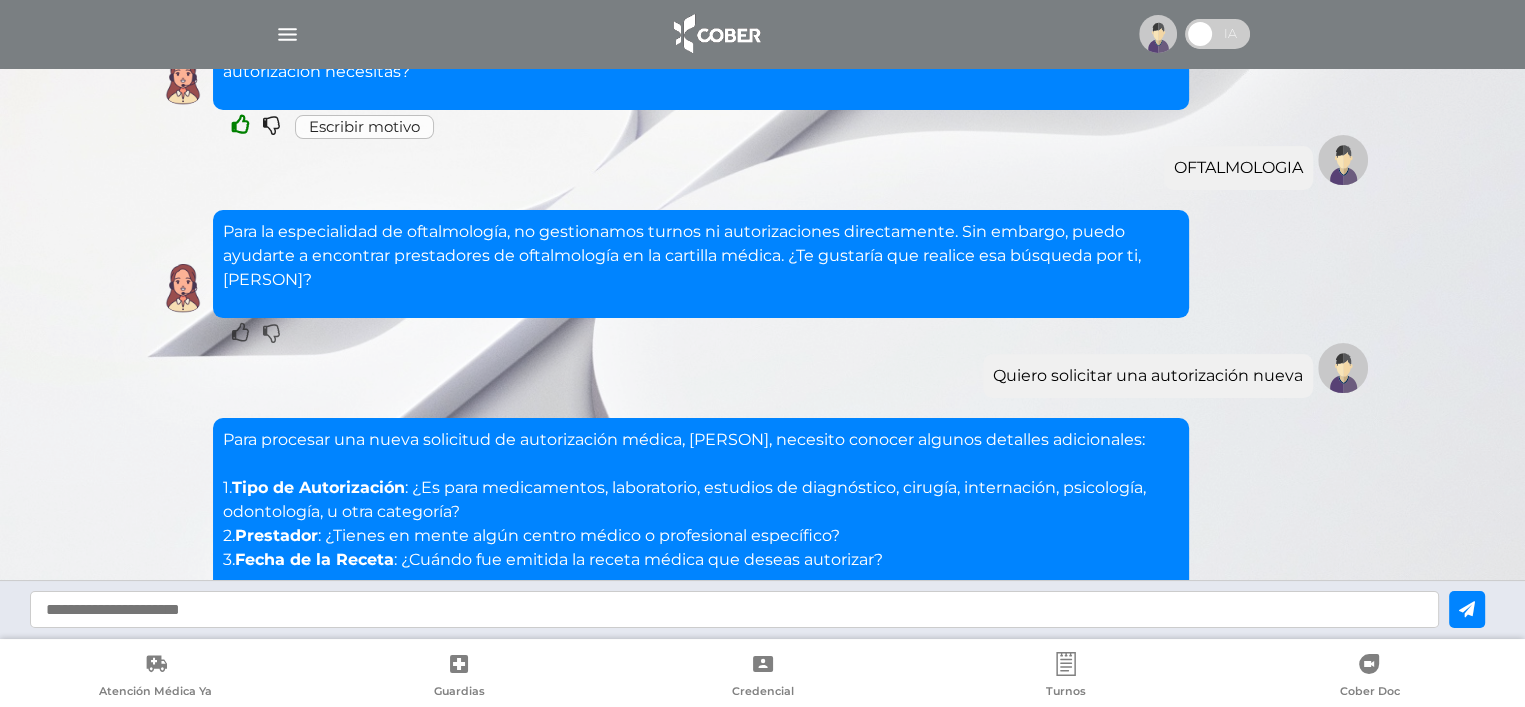 scroll, scrollTop: 440, scrollLeft: 0, axis: vertical 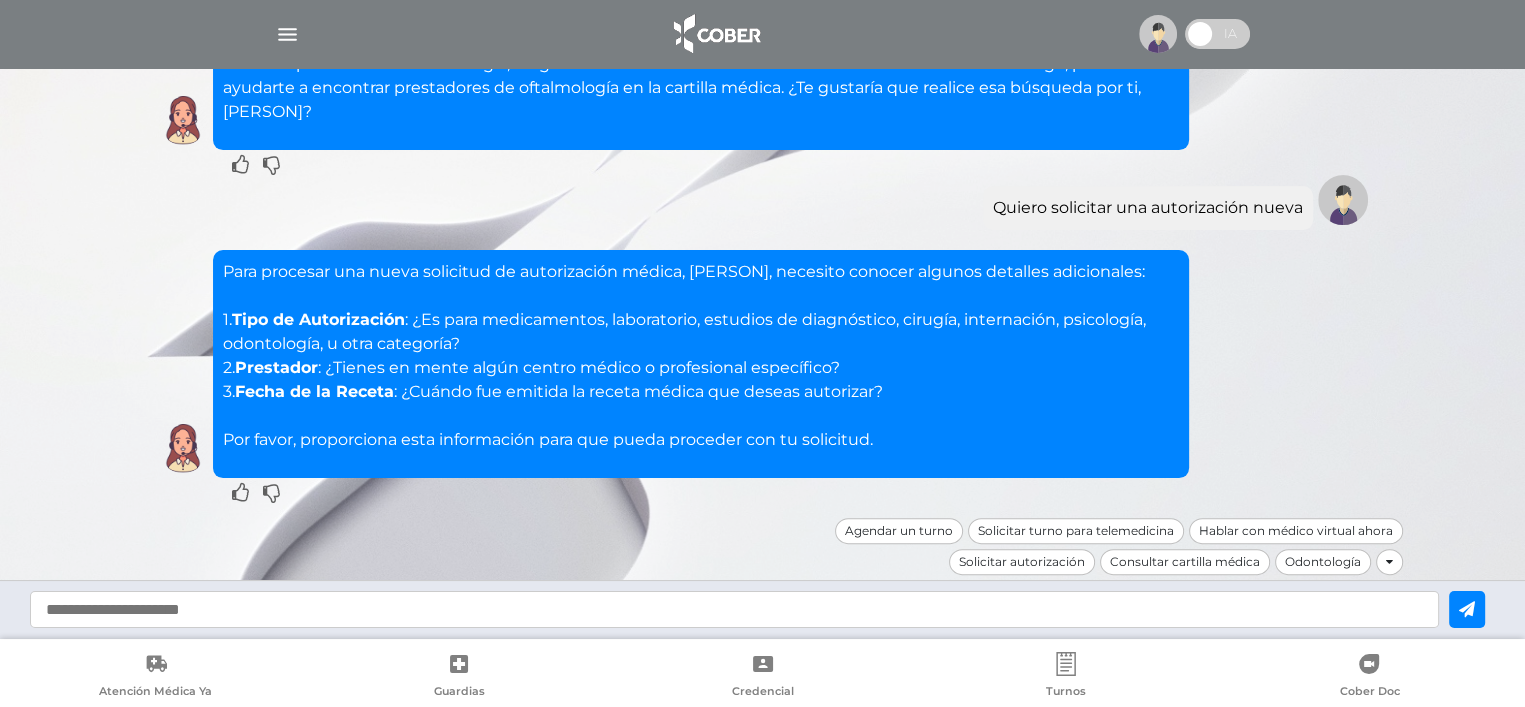 click at bounding box center (734, 609) 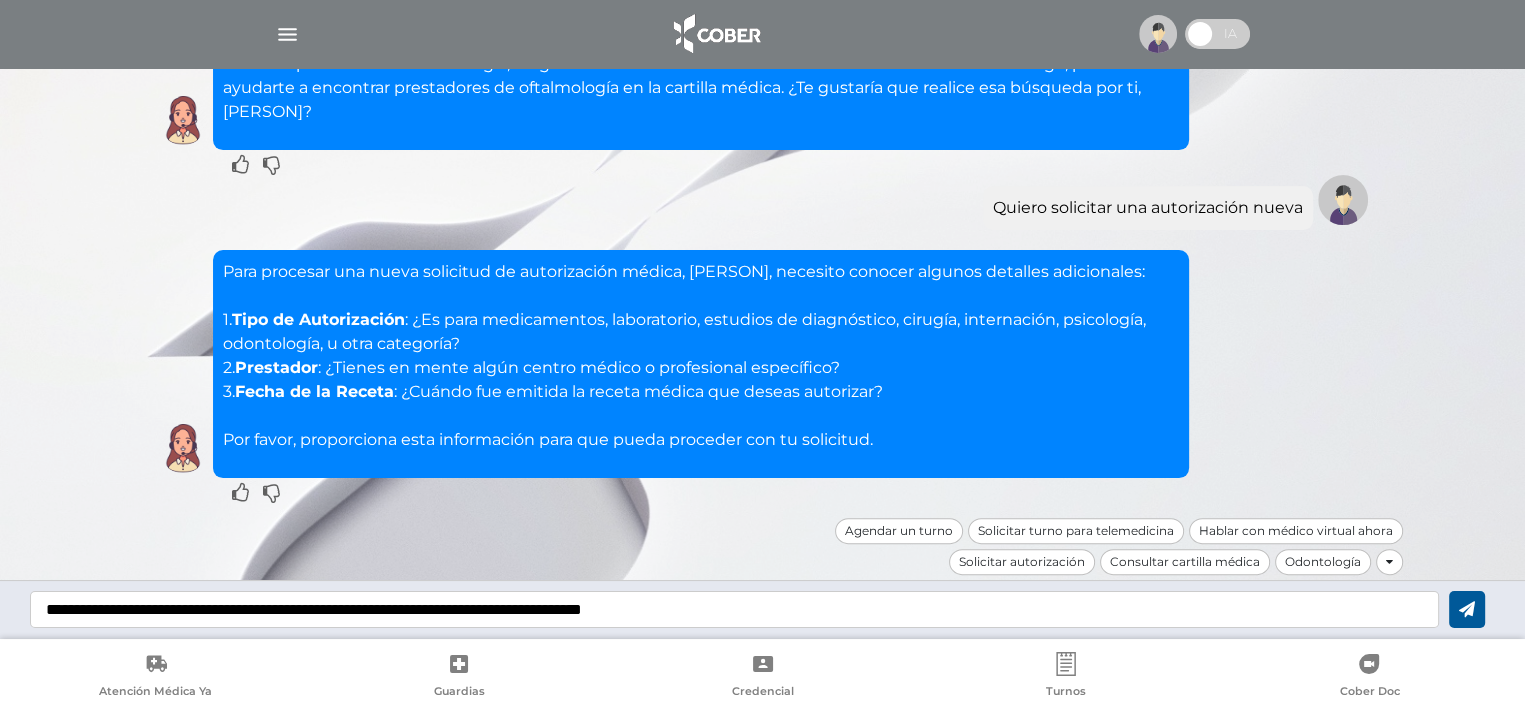 type on "**********" 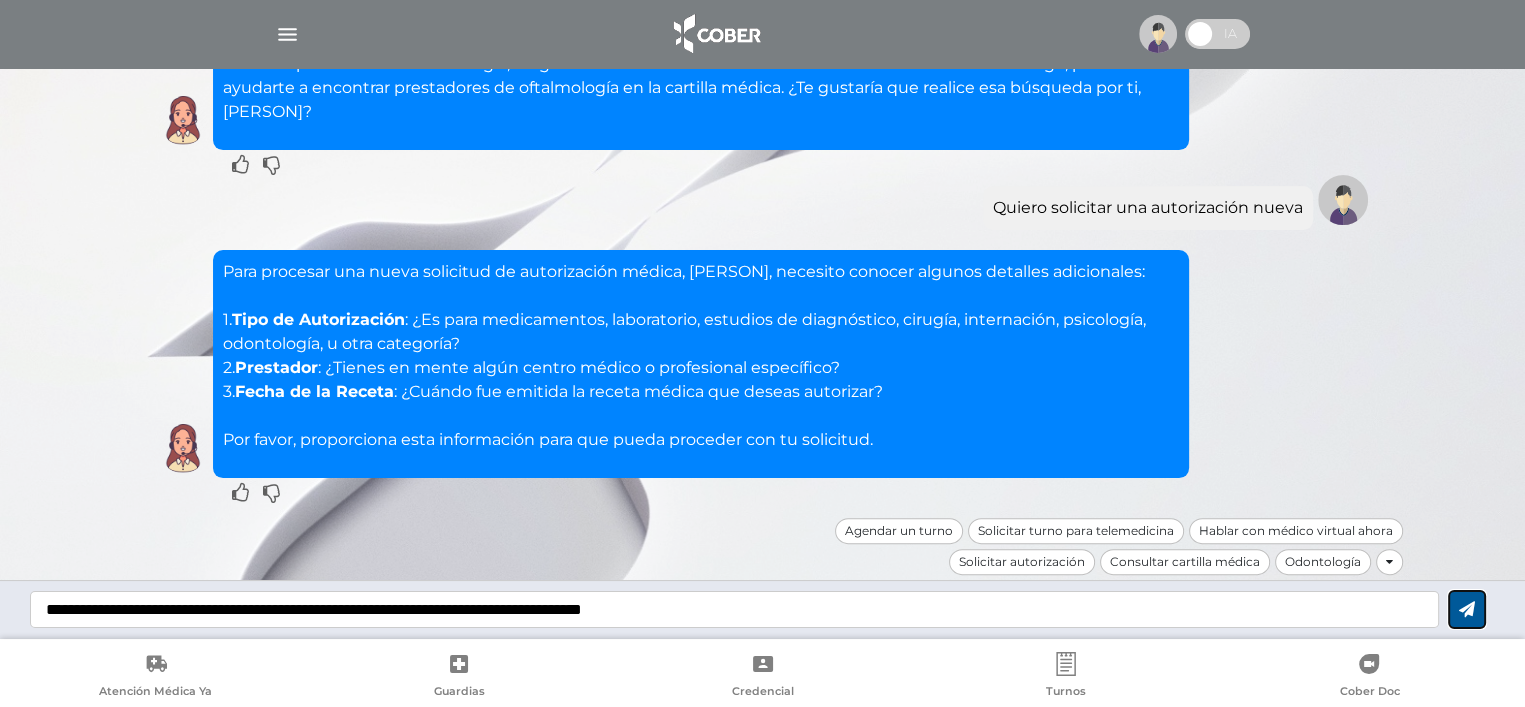click at bounding box center (1467, 609) 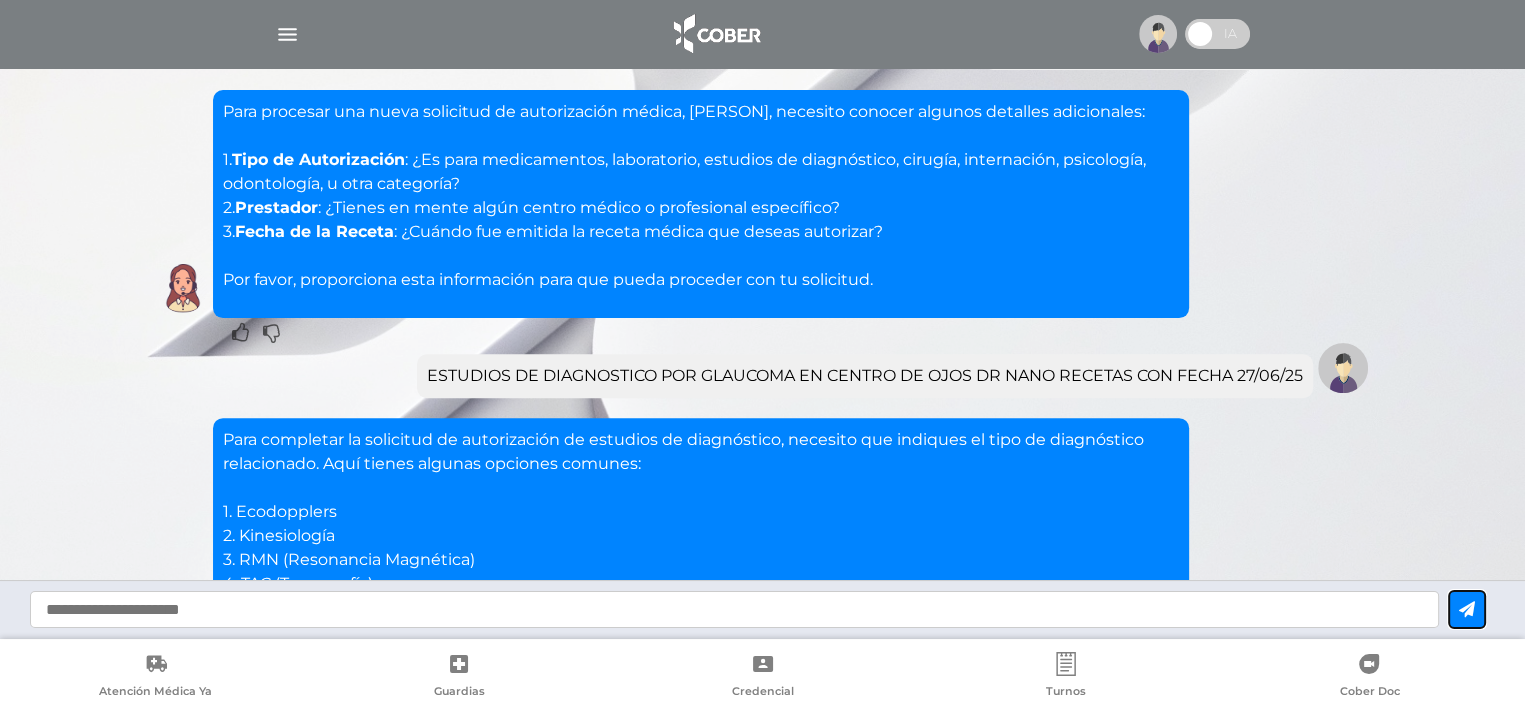 scroll, scrollTop: 960, scrollLeft: 0, axis: vertical 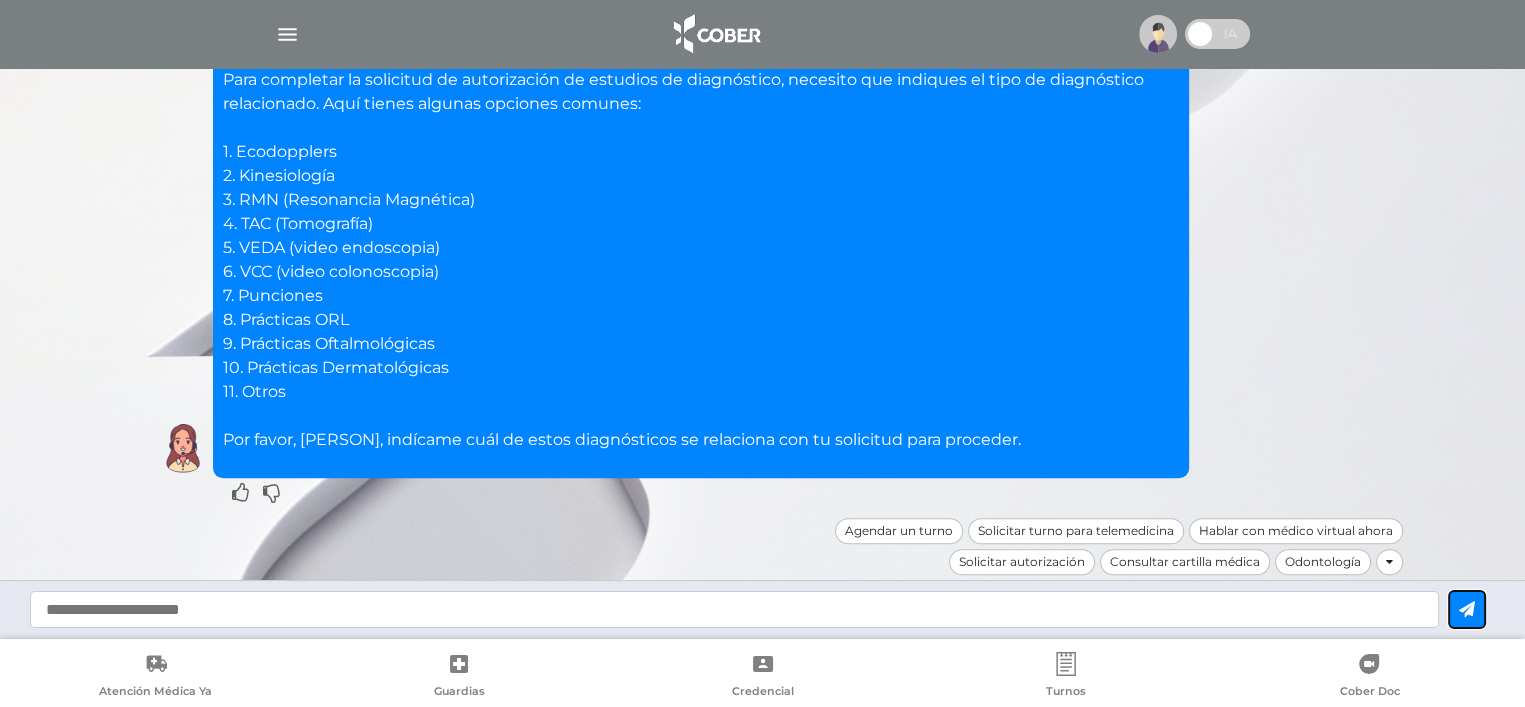 type 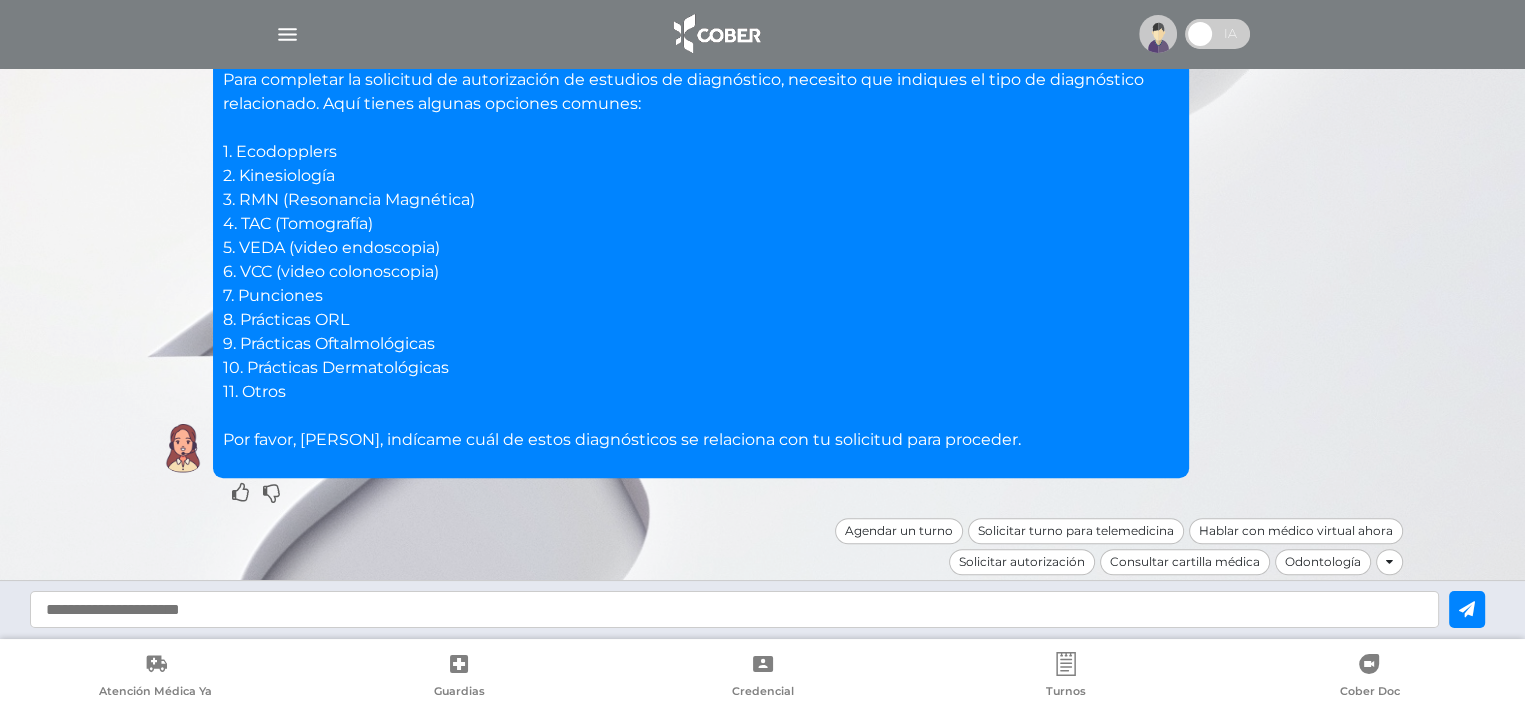 click at bounding box center (734, 609) 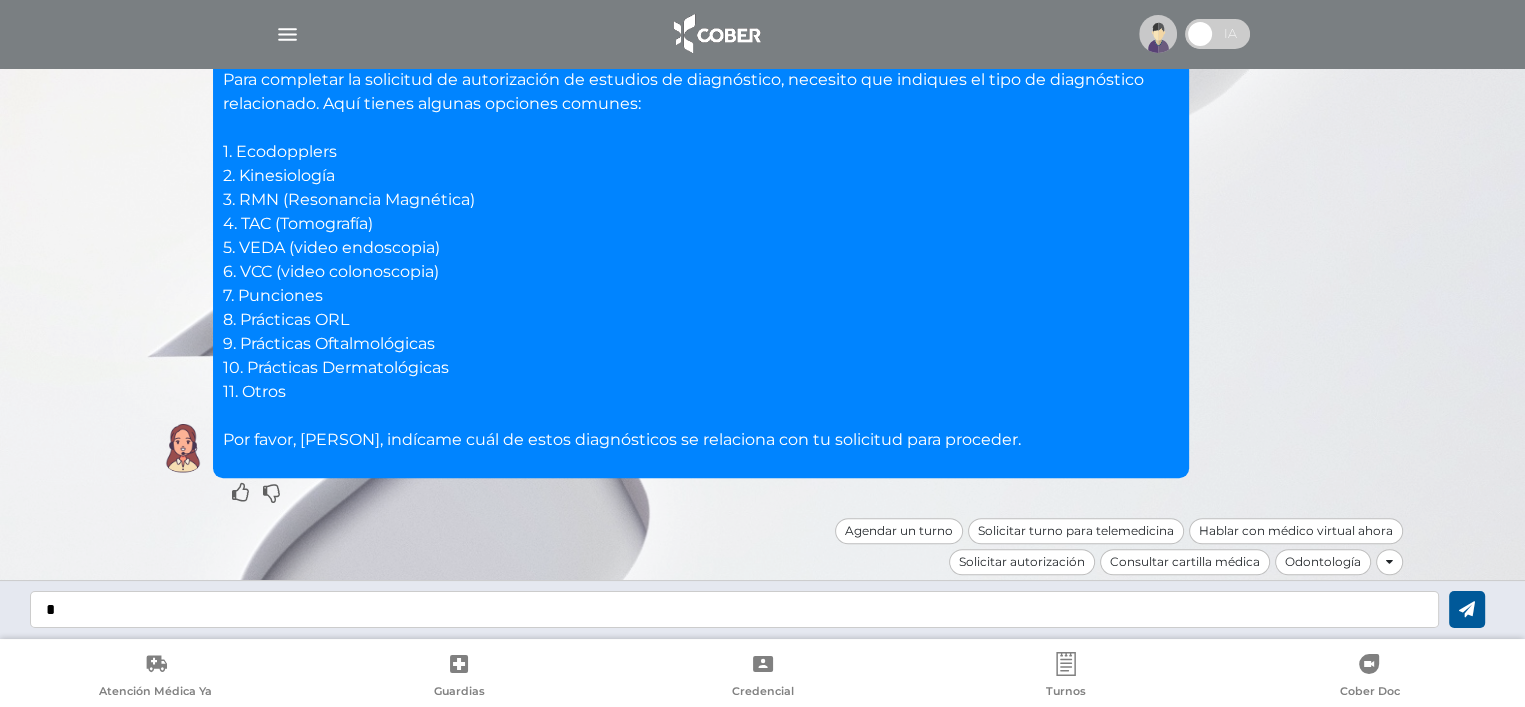 type on "*" 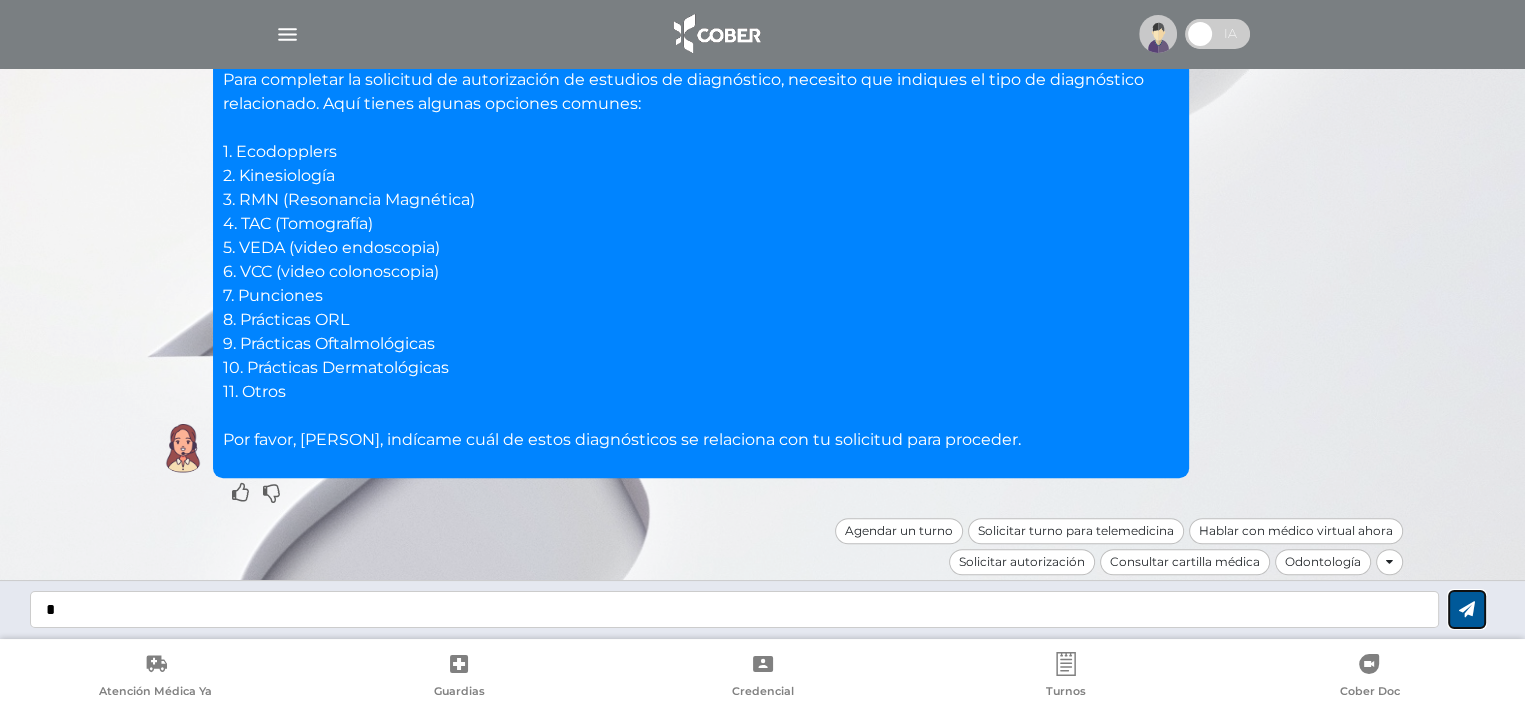 click at bounding box center [1467, 609] 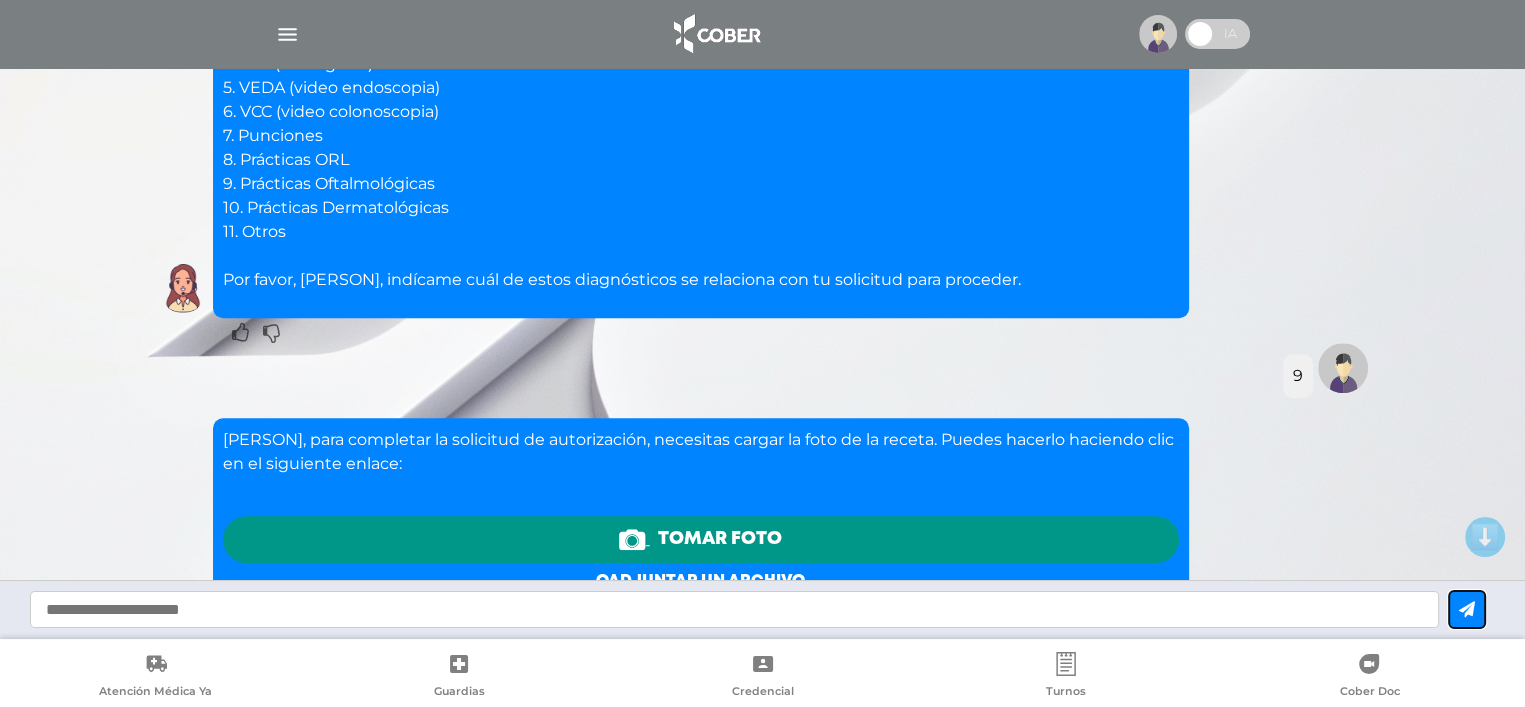 scroll, scrollTop: 1414, scrollLeft: 0, axis: vertical 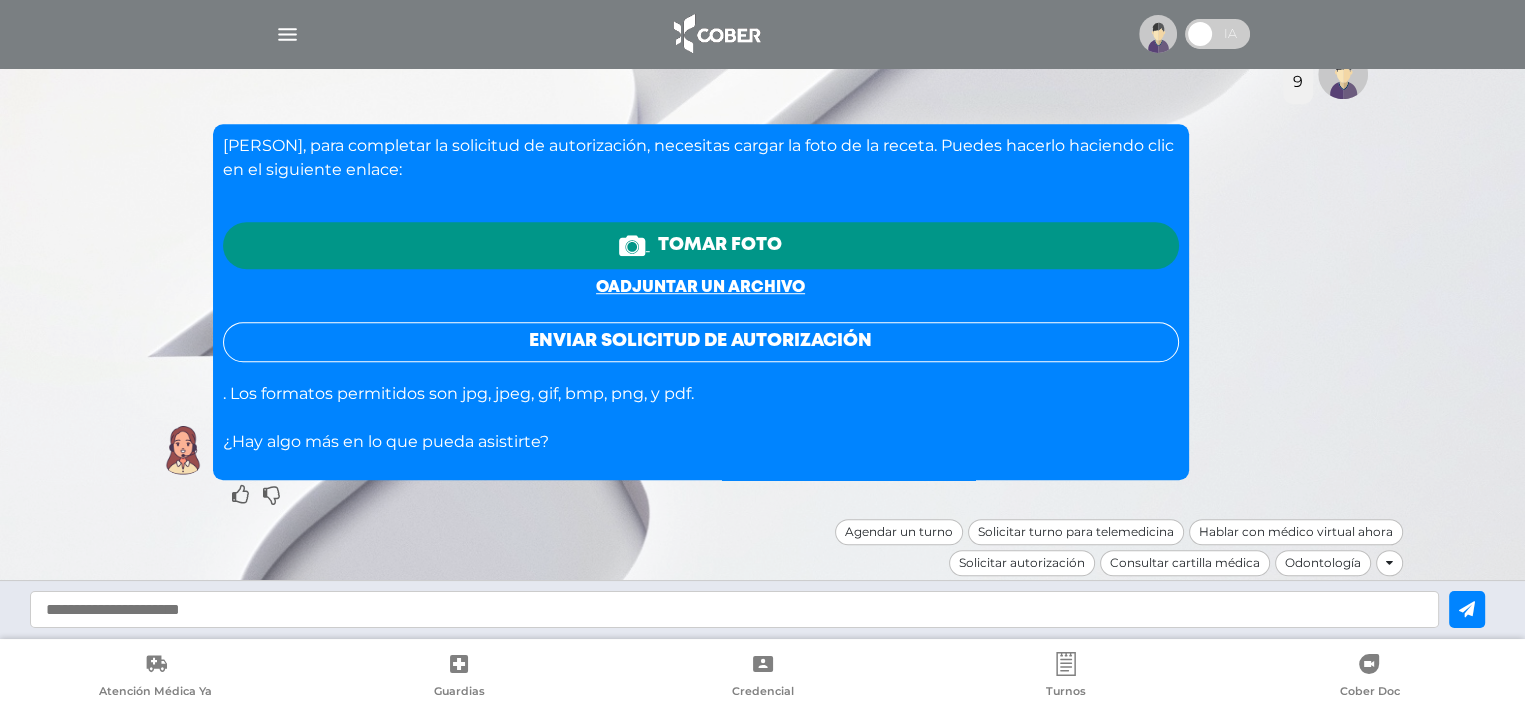 click on "Enviar solicitud de autorización" at bounding box center (701, 342) 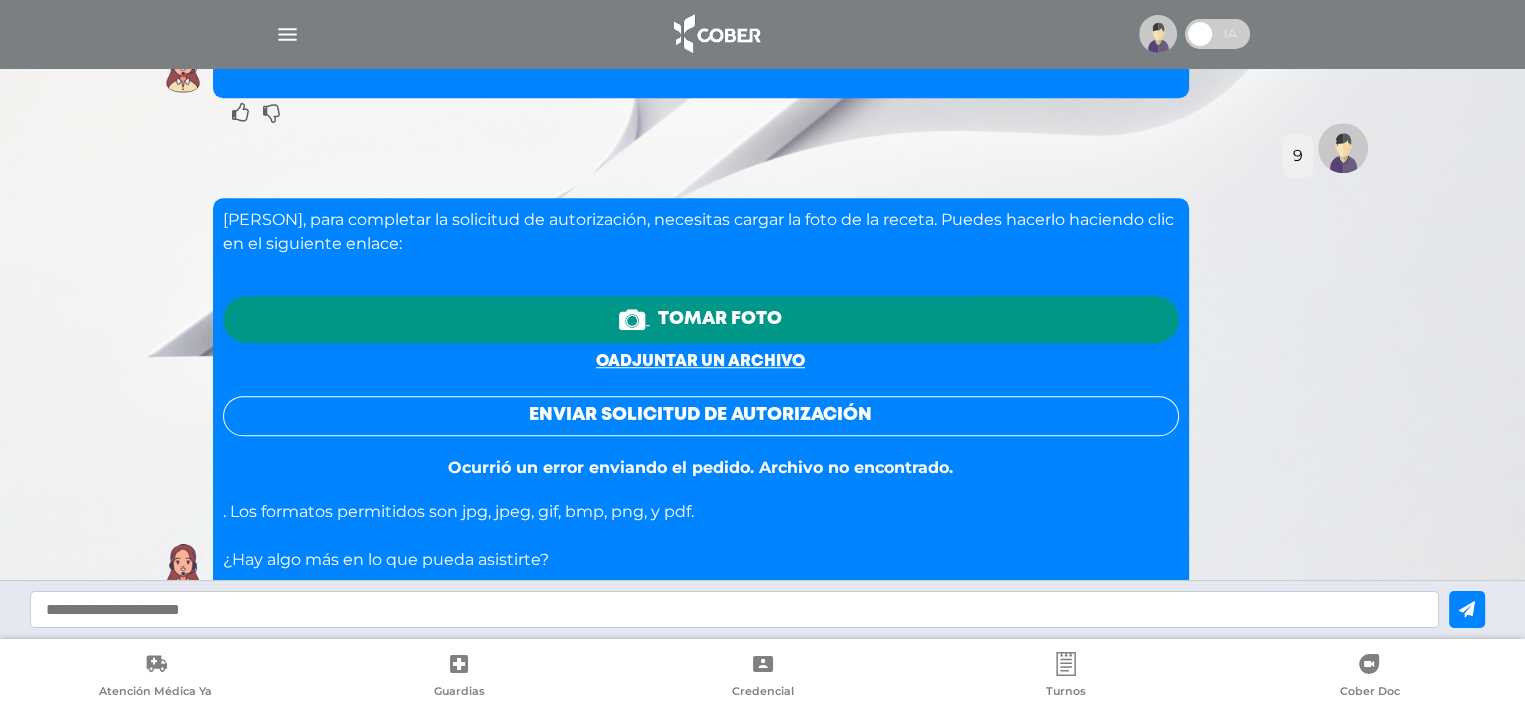 scroll, scrollTop: 1414, scrollLeft: 0, axis: vertical 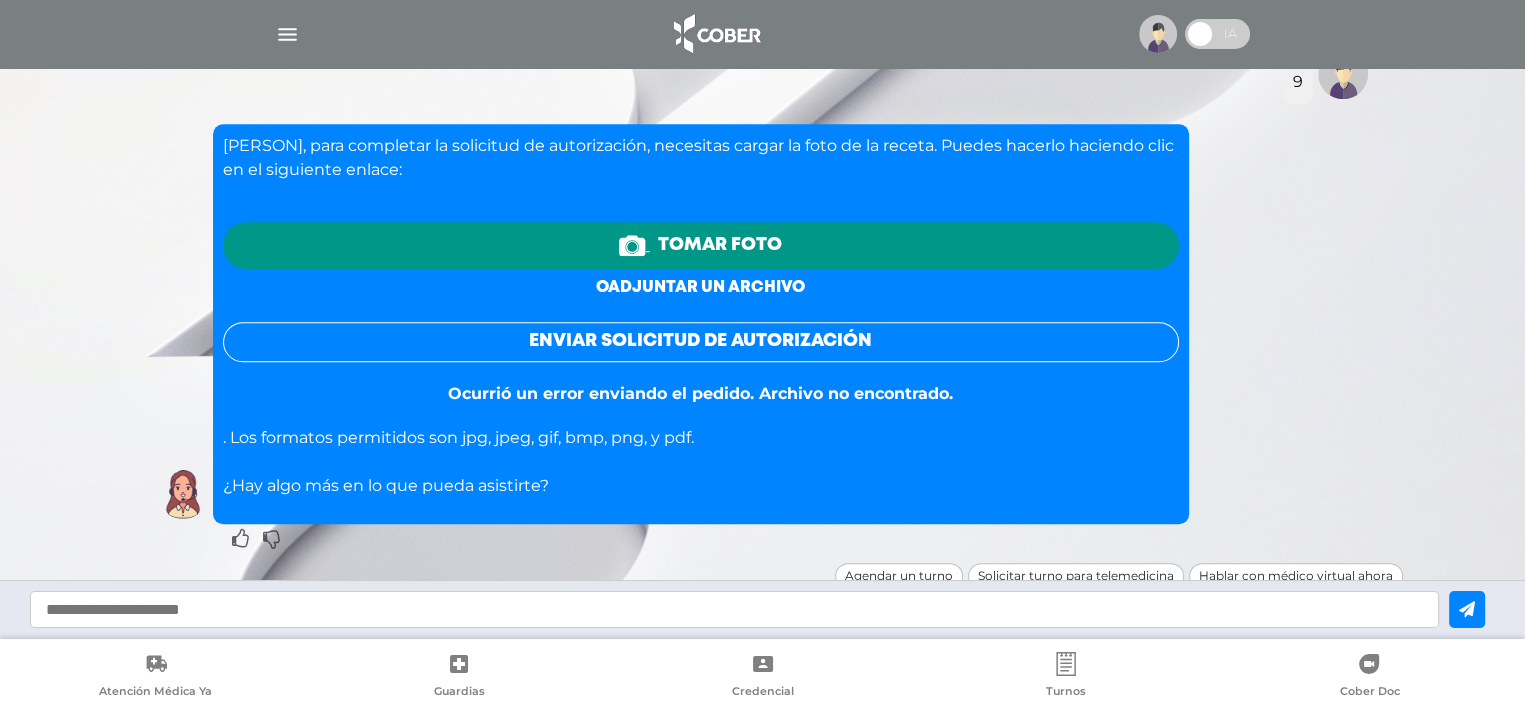 click on "o  adjuntar un archivo" at bounding box center (700, 287) 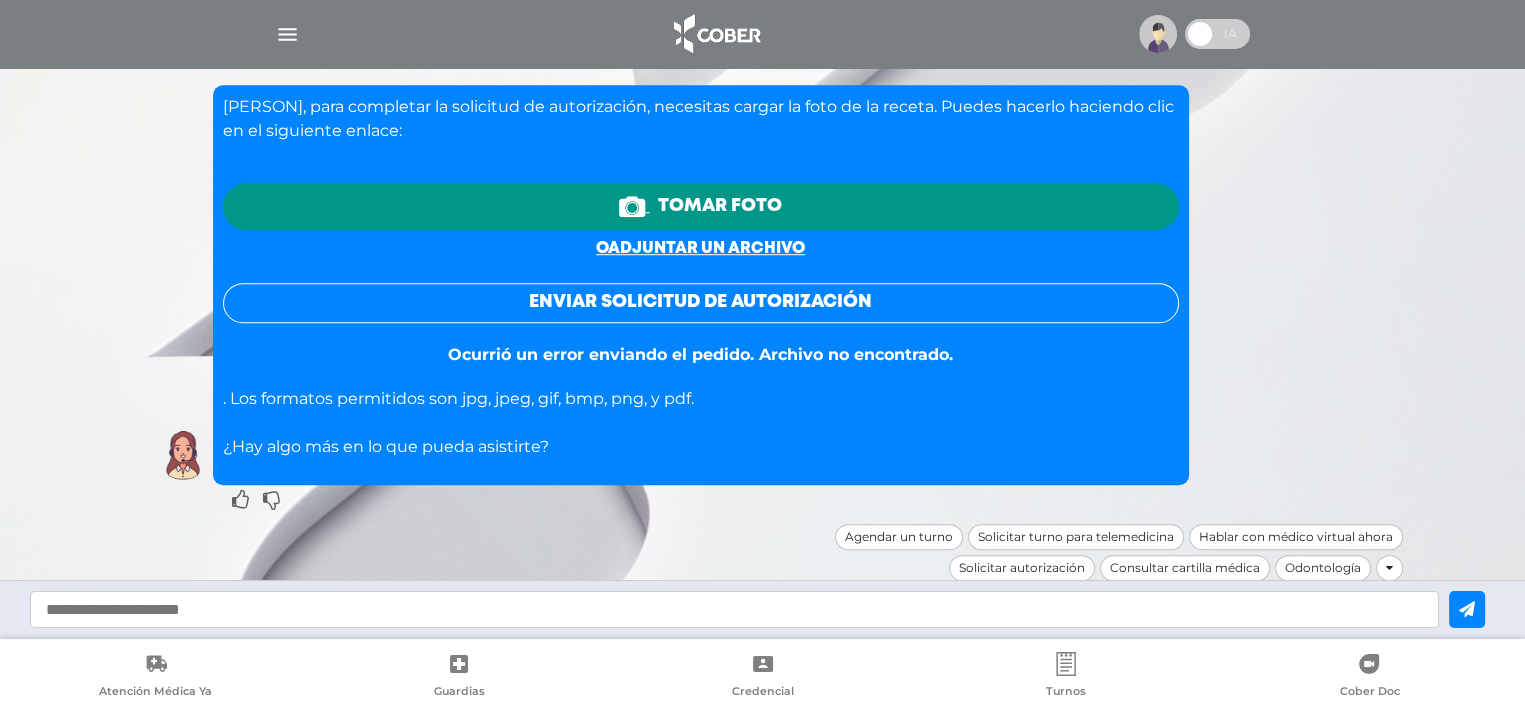 scroll, scrollTop: 1458, scrollLeft: 0, axis: vertical 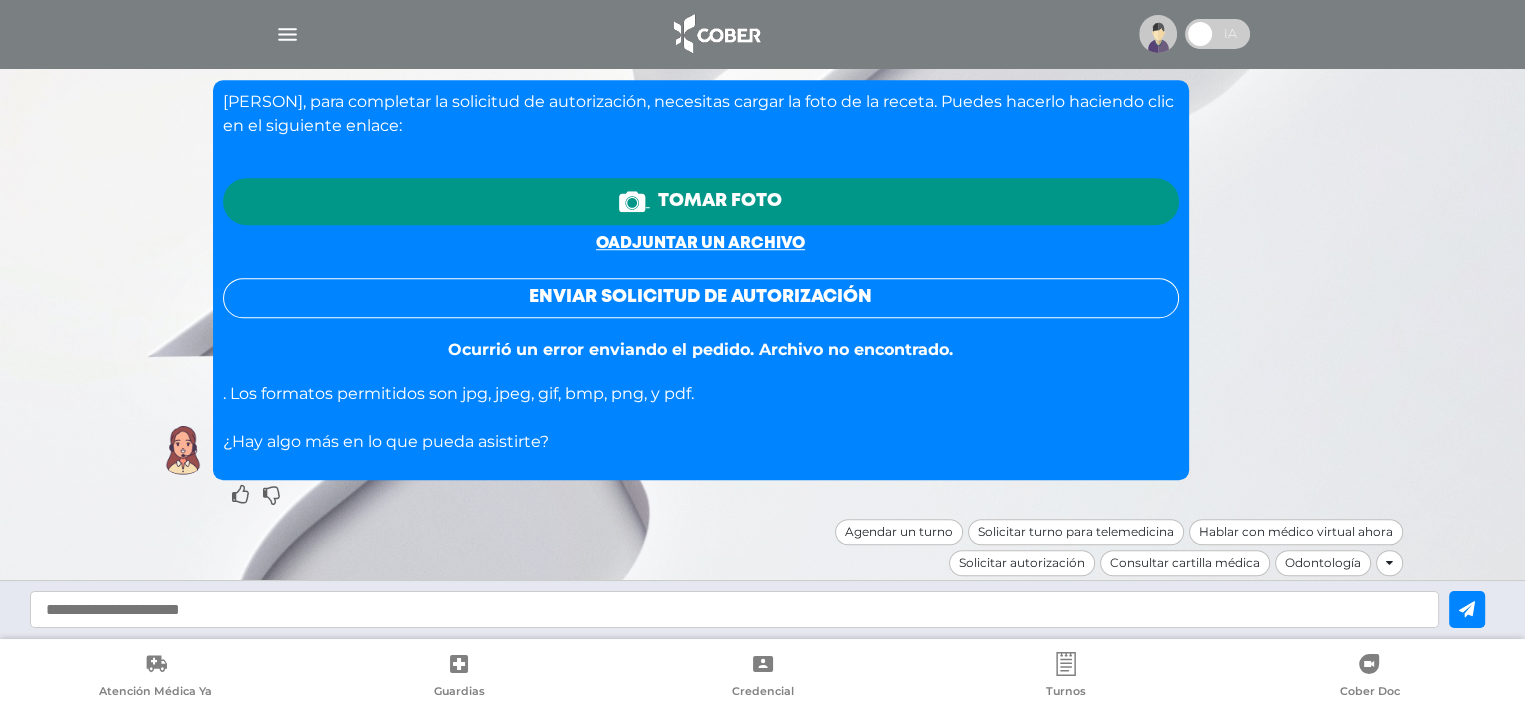 drag, startPoint x: 664, startPoint y: 289, endPoint x: 647, endPoint y: 288, distance: 17.029387 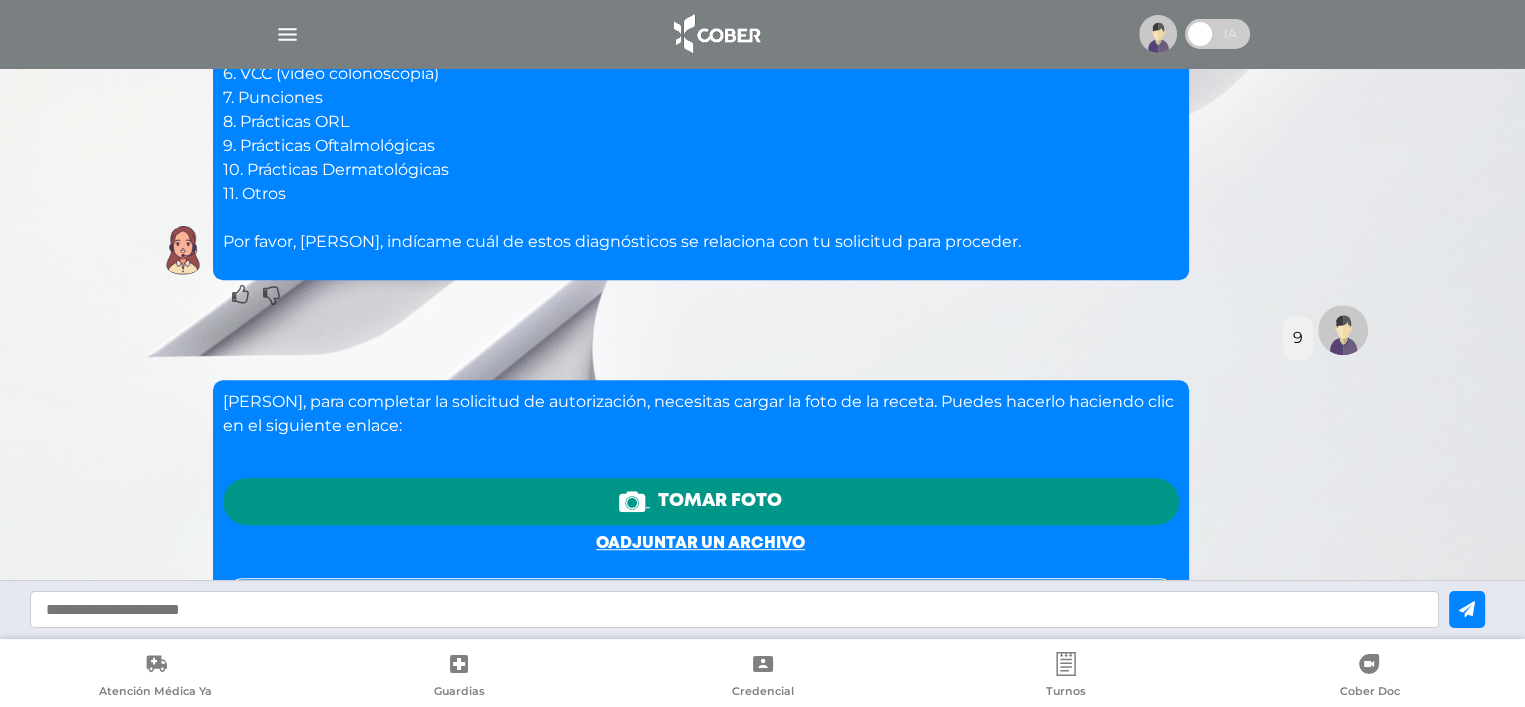 scroll, scrollTop: 1414, scrollLeft: 0, axis: vertical 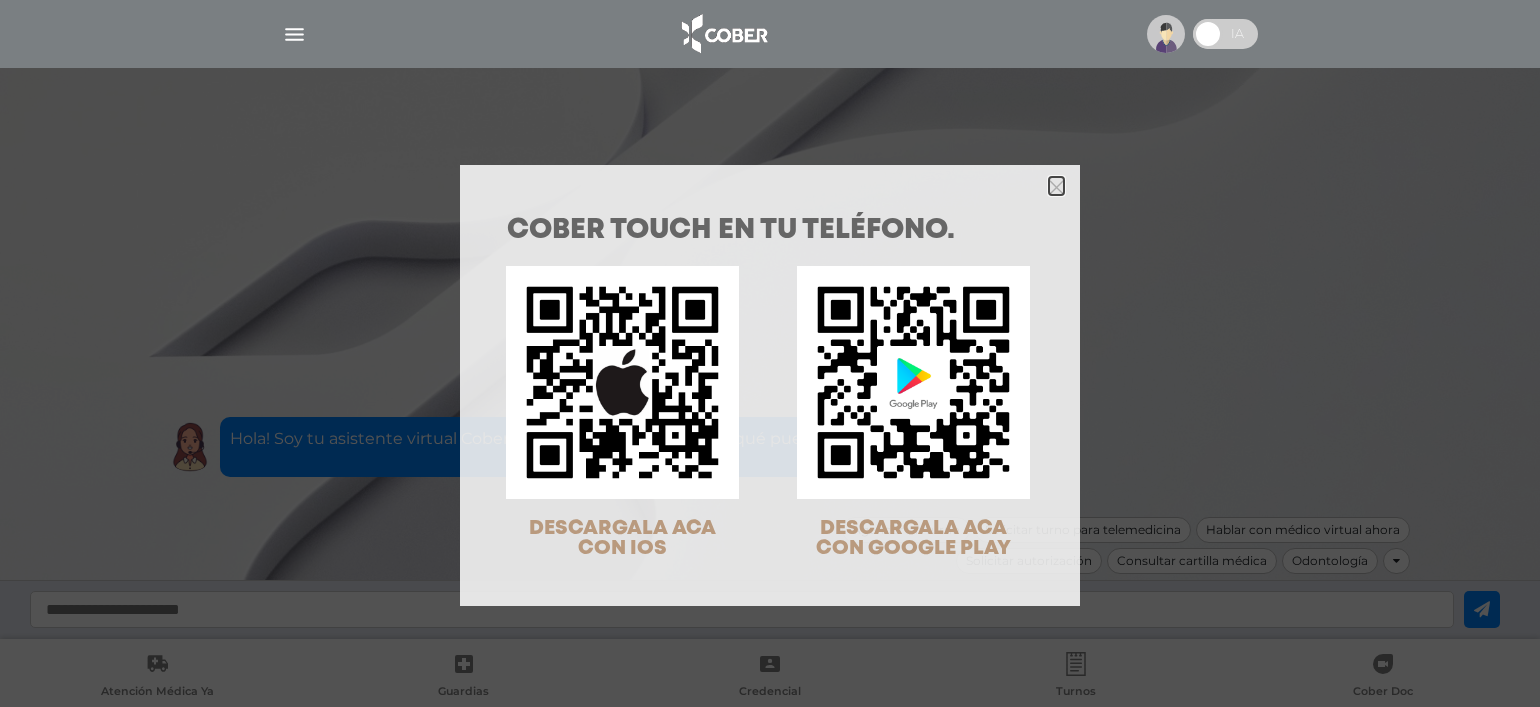 click at bounding box center (1056, 187) 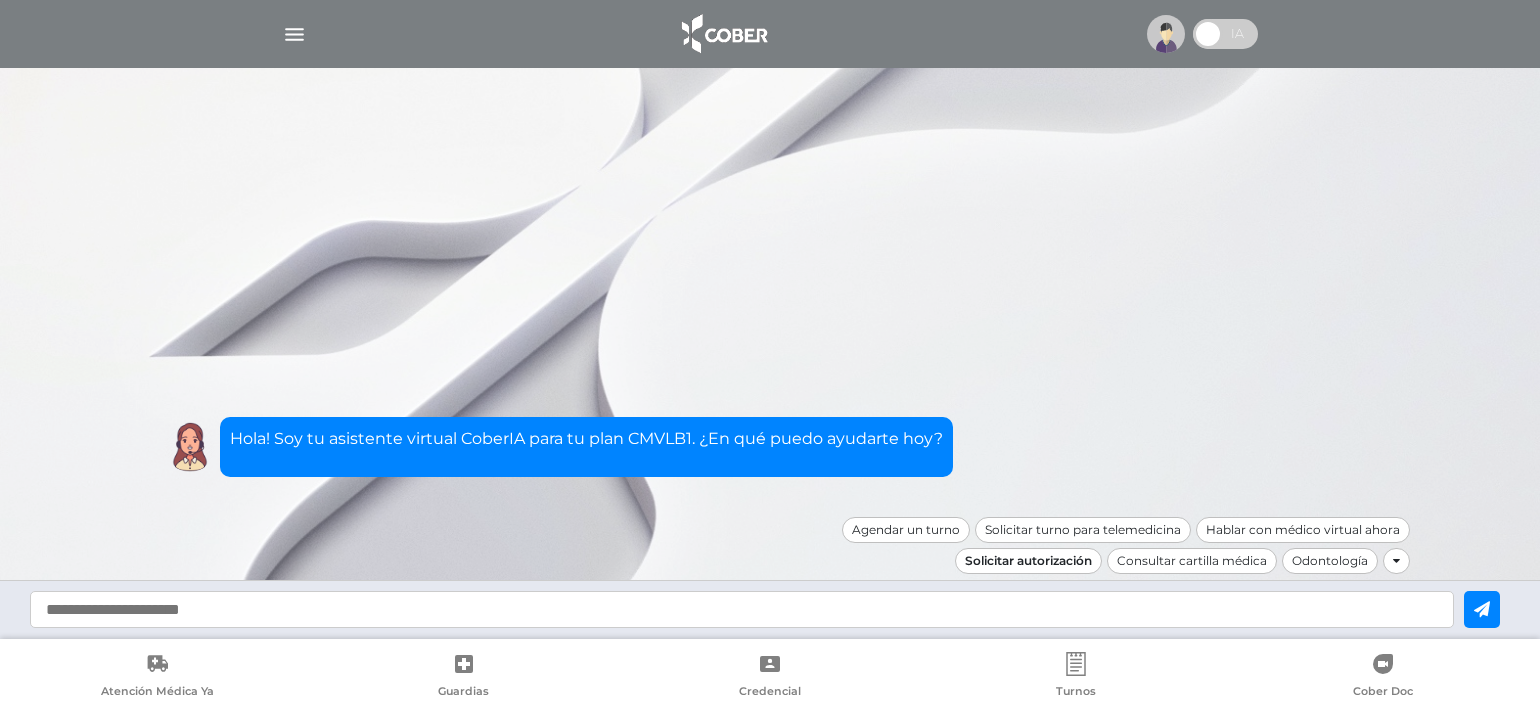 click on "Solicitar autorización" at bounding box center [1028, 561] 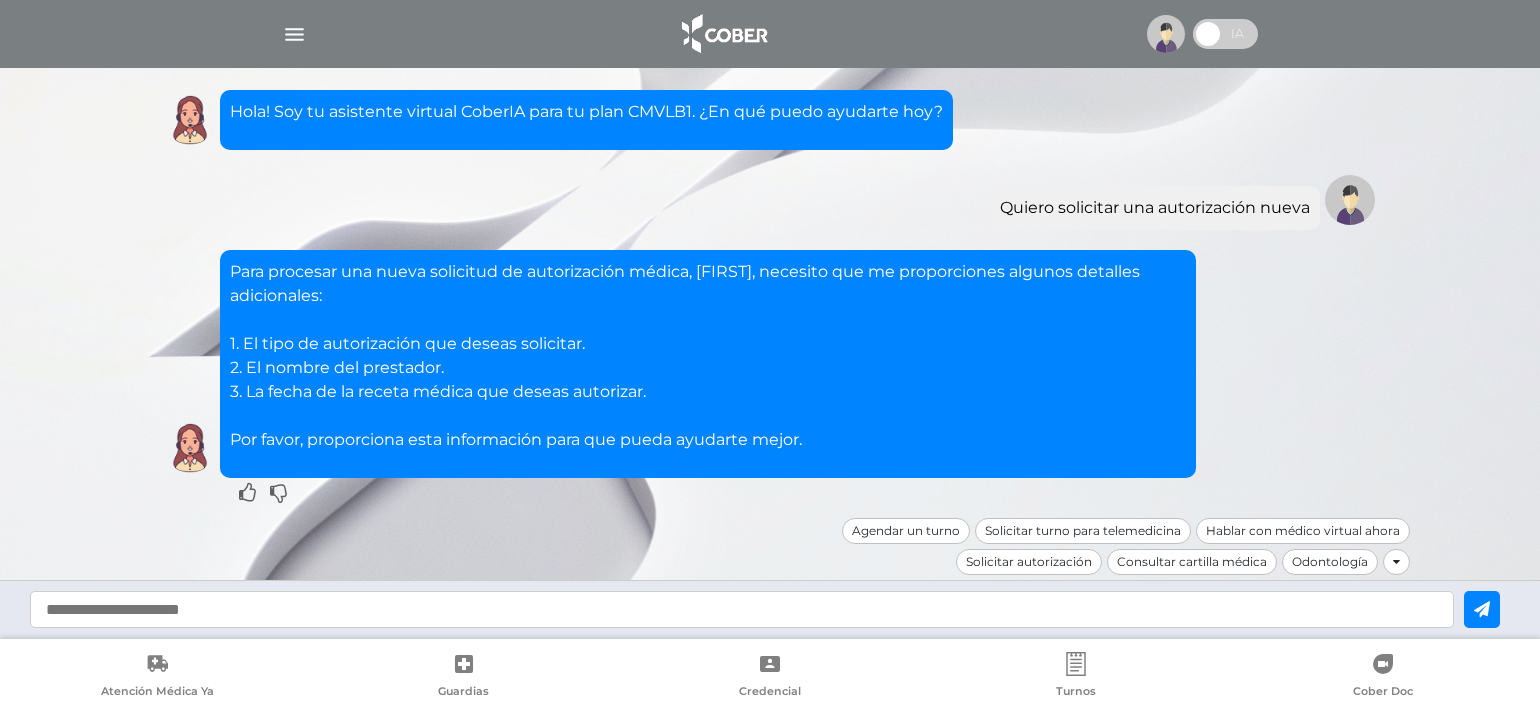click at bounding box center [742, 609] 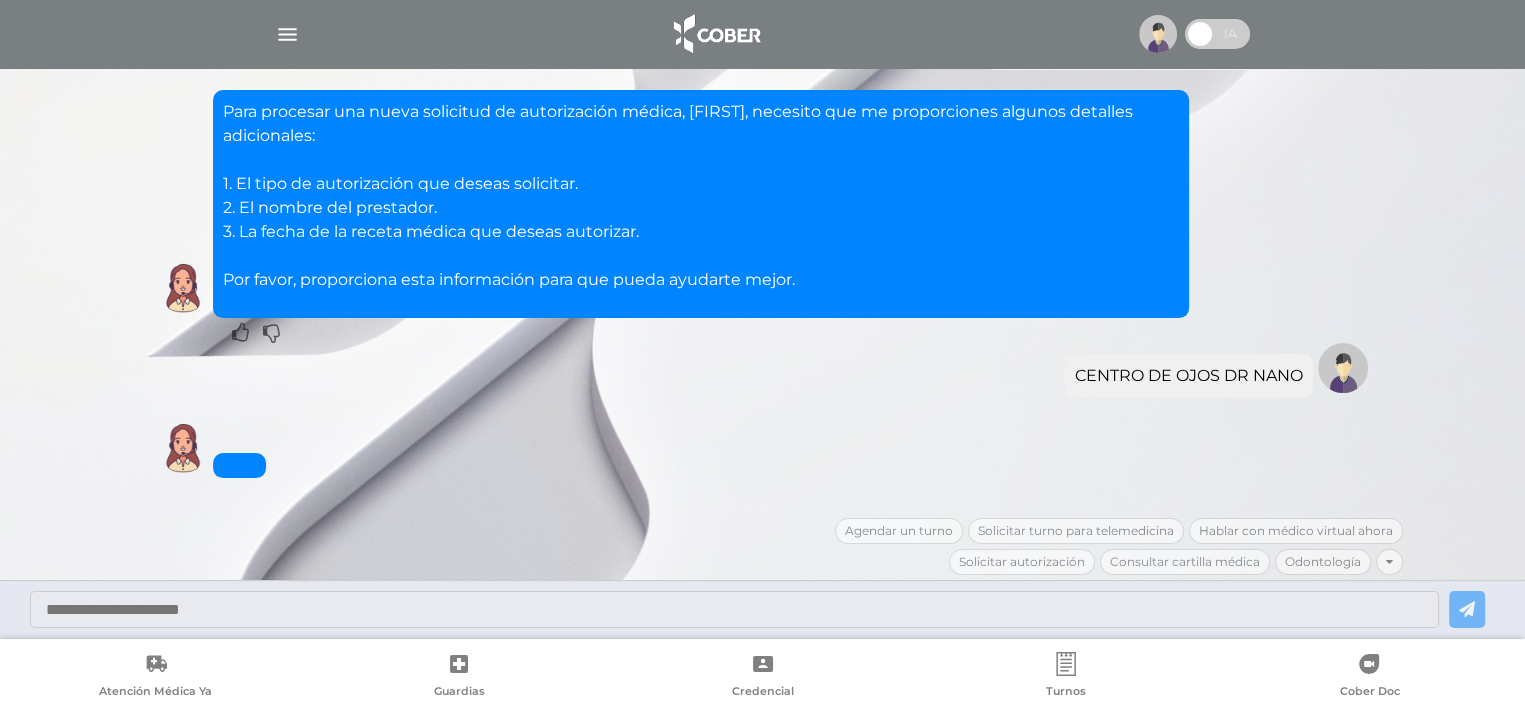 scroll, scrollTop: 184, scrollLeft: 0, axis: vertical 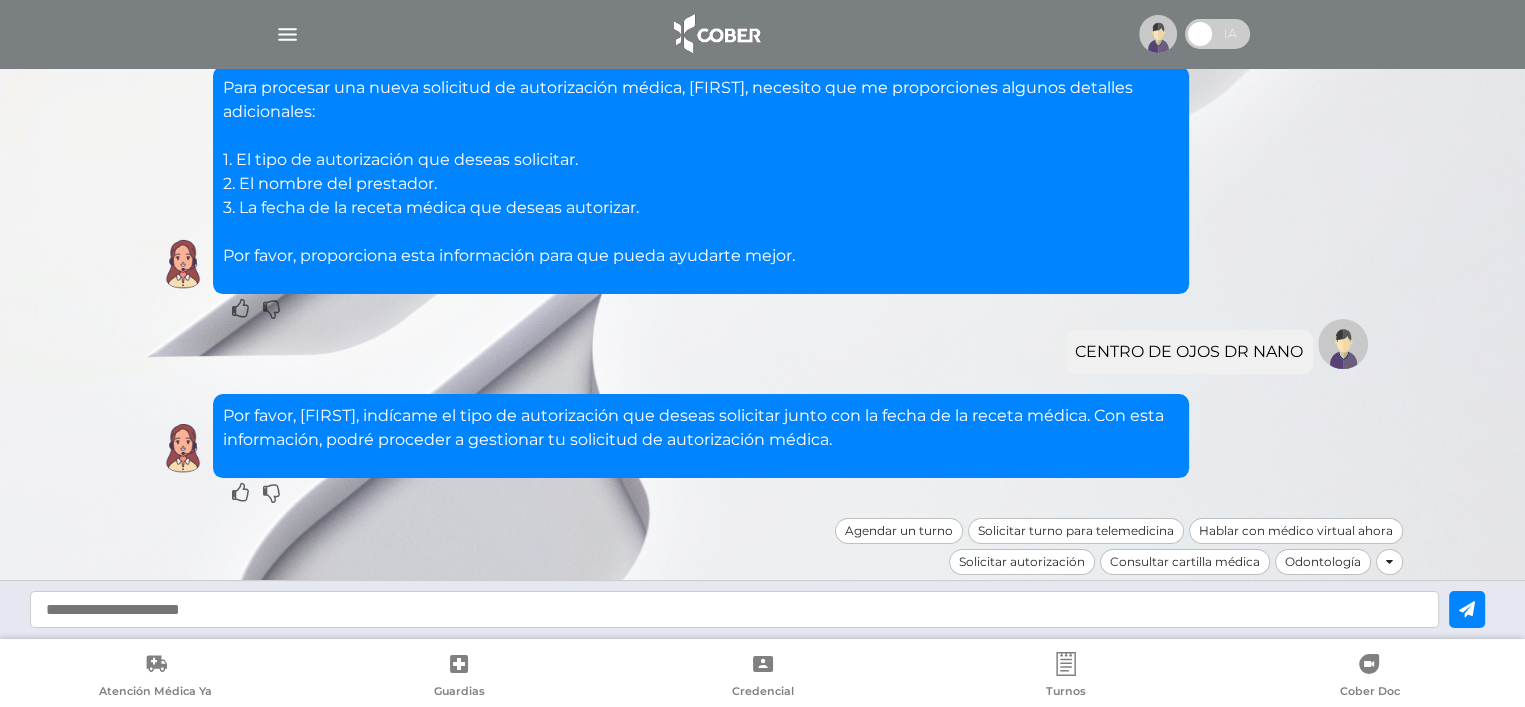 click at bounding box center [734, 609] 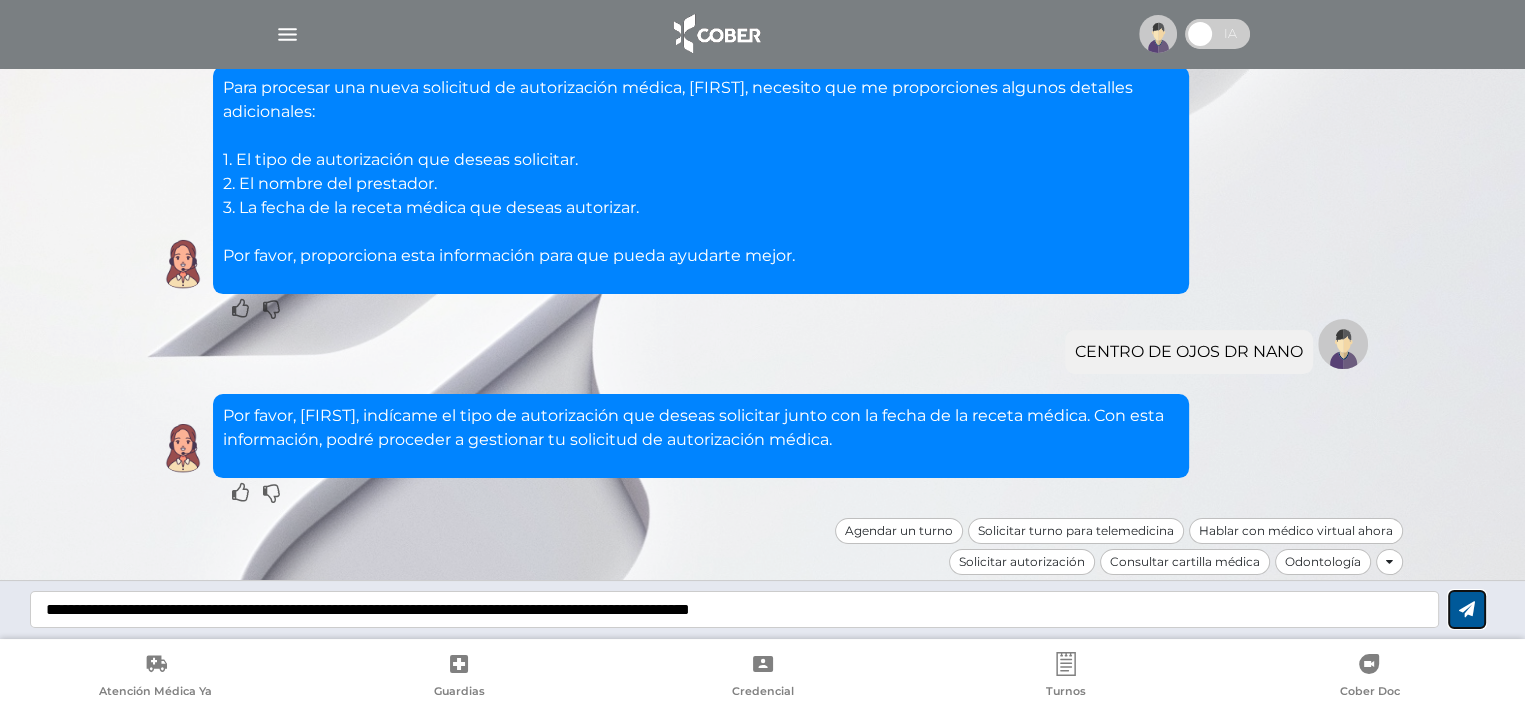 click at bounding box center [1467, 609] 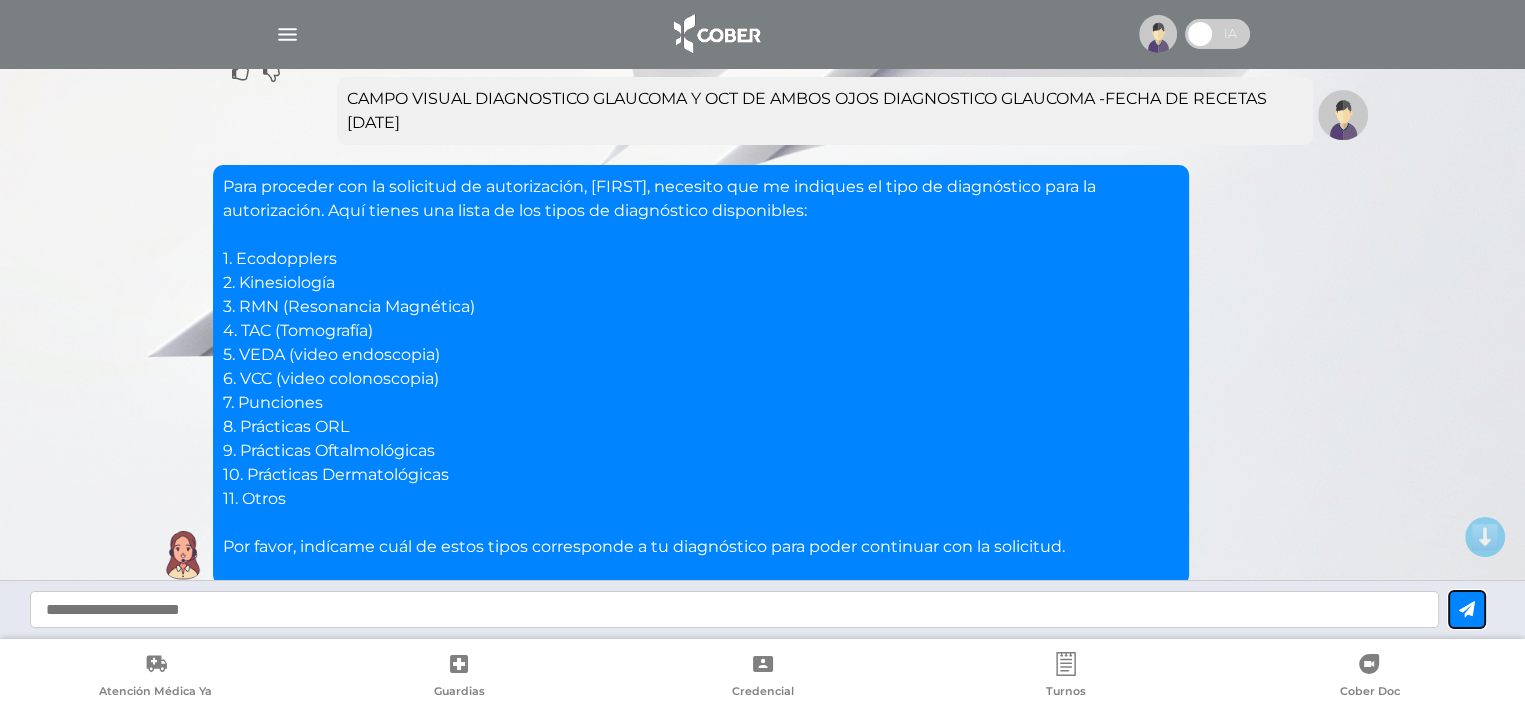scroll, scrollTop: 612, scrollLeft: 0, axis: vertical 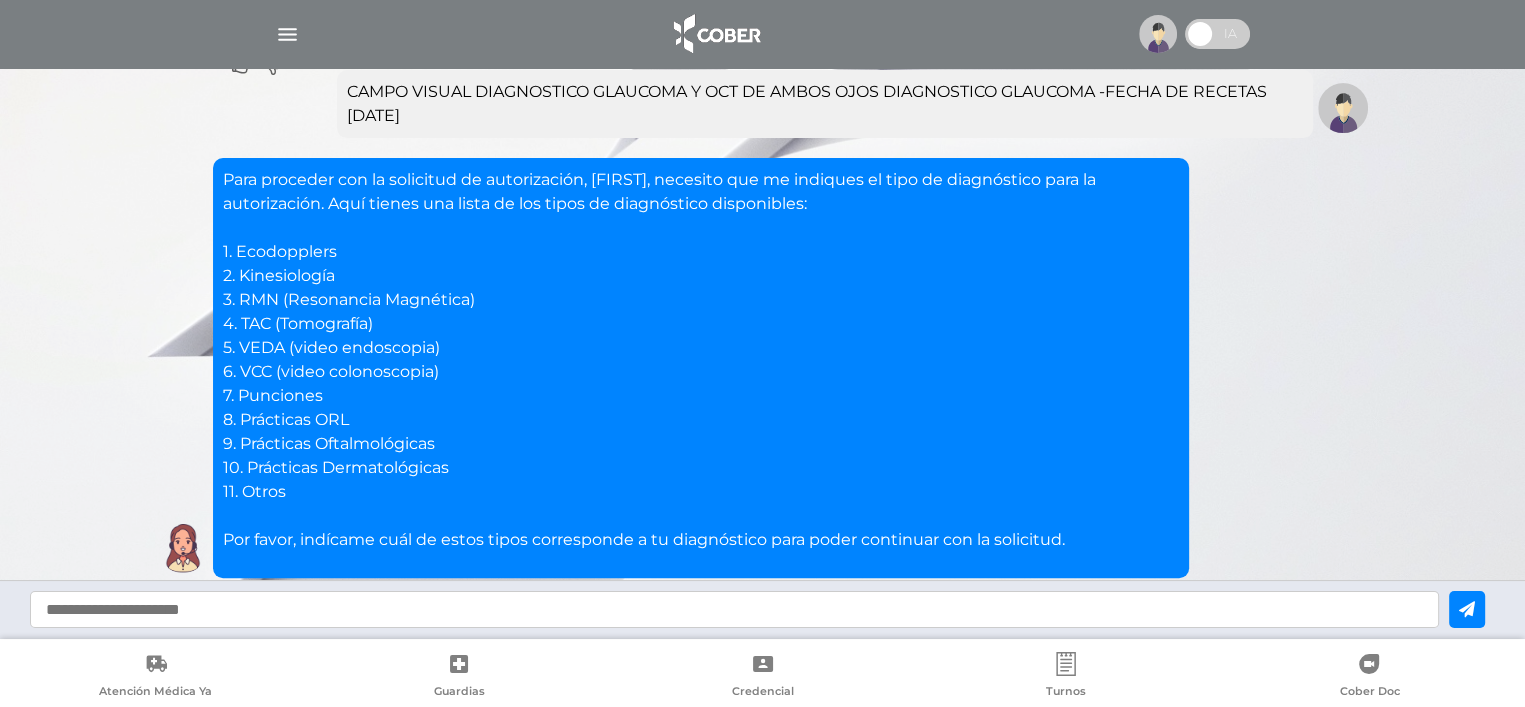 click at bounding box center (734, 609) 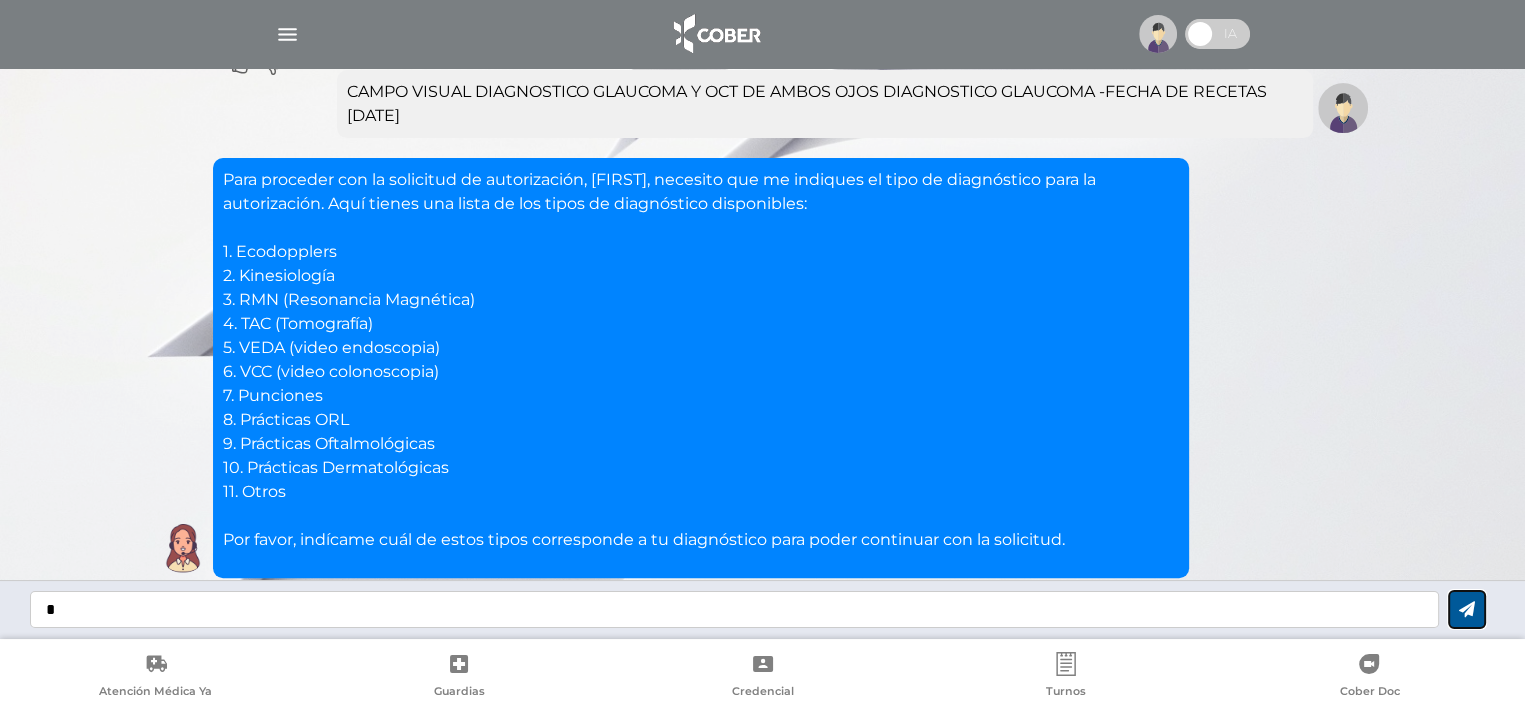 click at bounding box center [1467, 609] 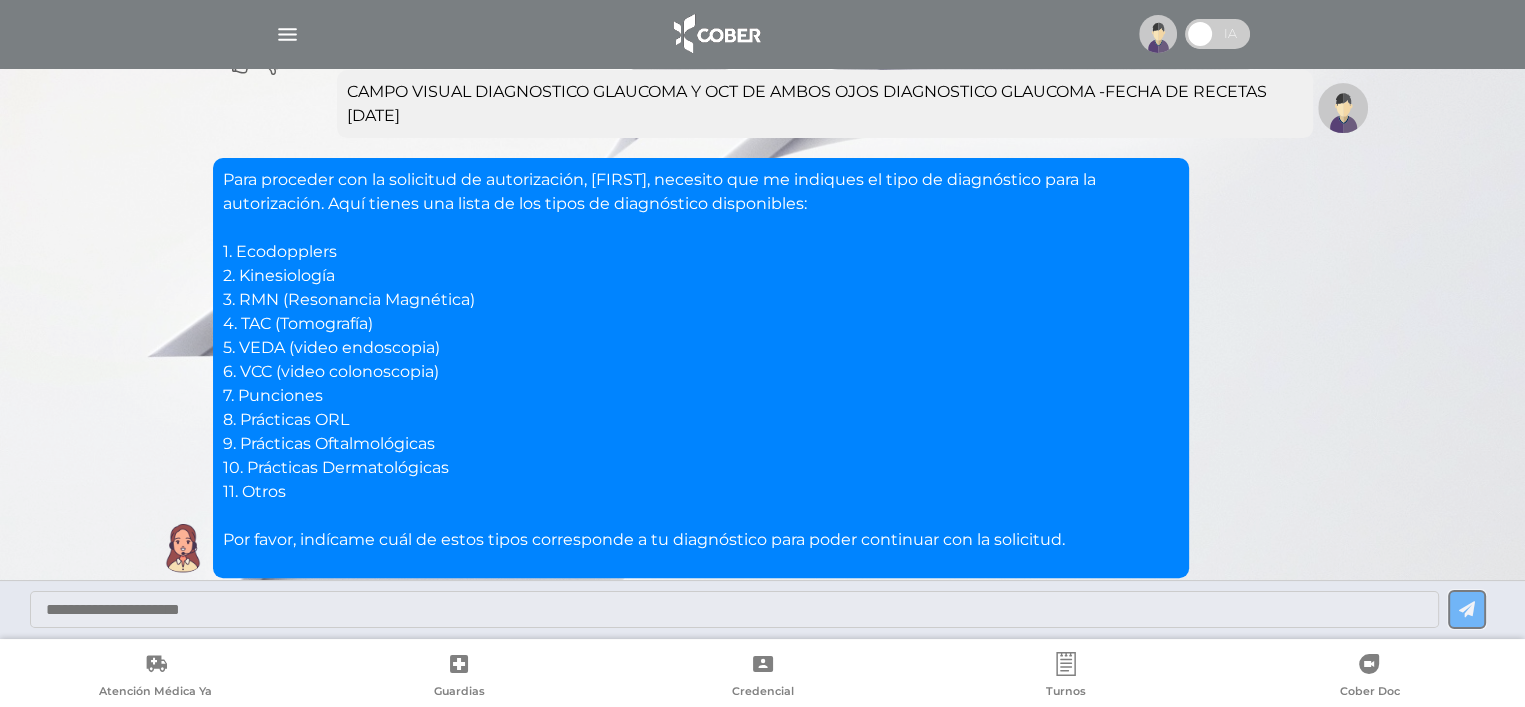 scroll, scrollTop: 872, scrollLeft: 0, axis: vertical 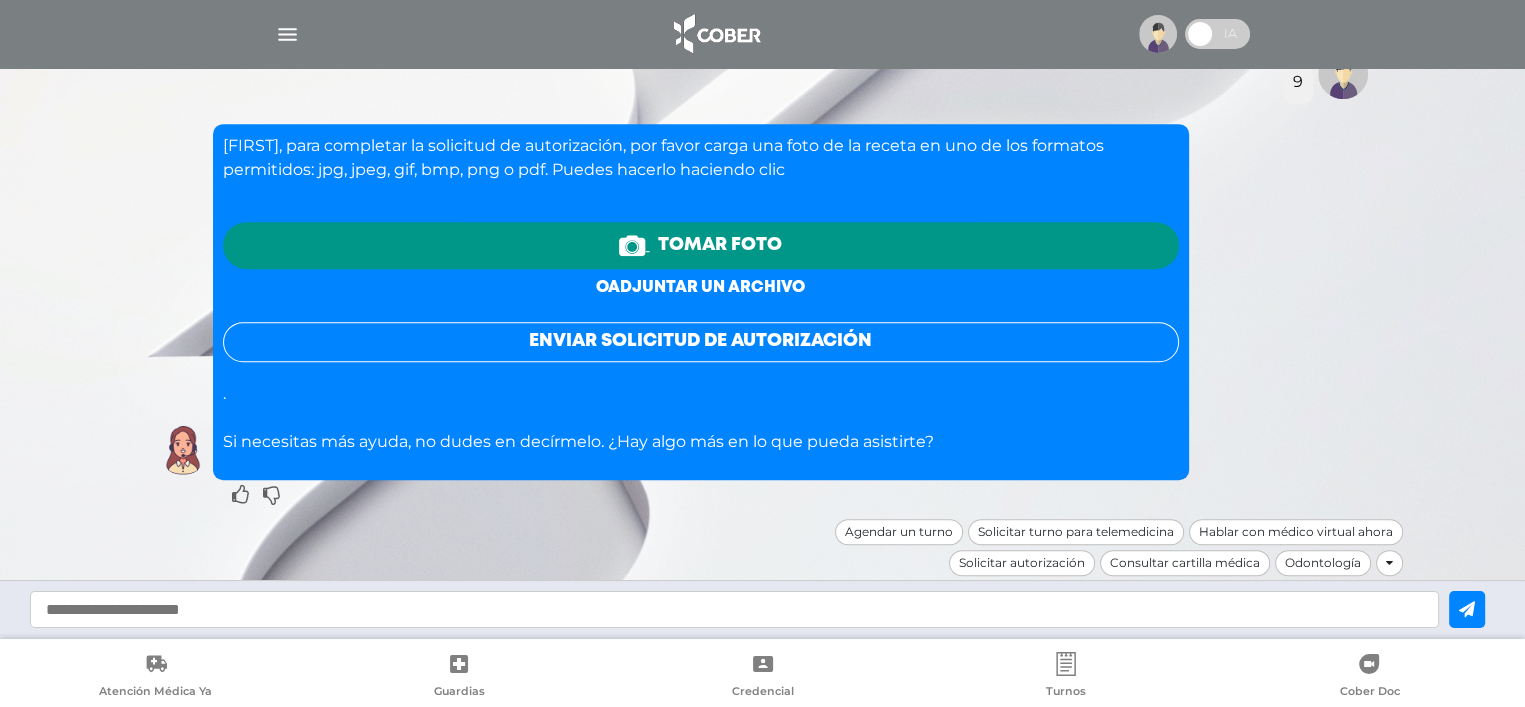 click on "o  adjuntar un archivo" at bounding box center [700, 287] 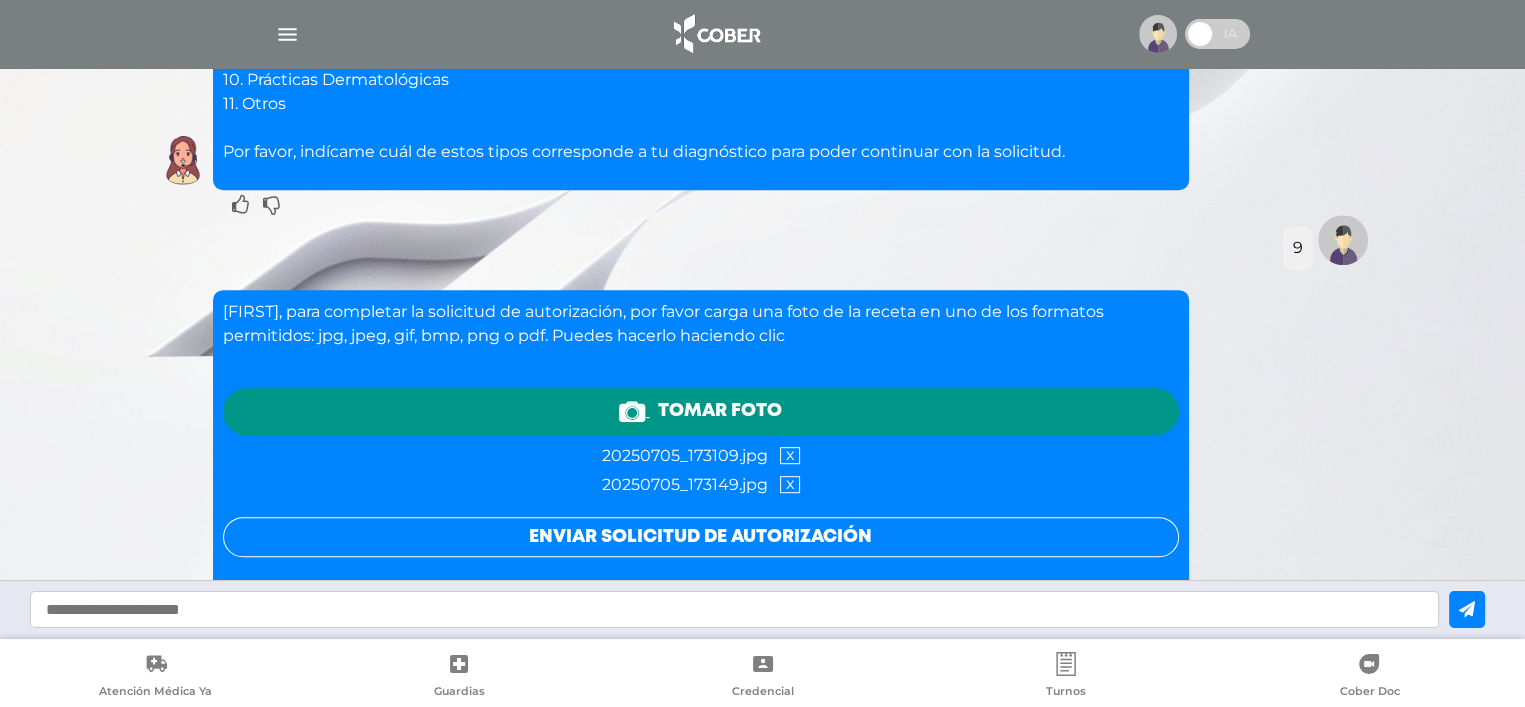 scroll, scrollTop: 1196, scrollLeft: 0, axis: vertical 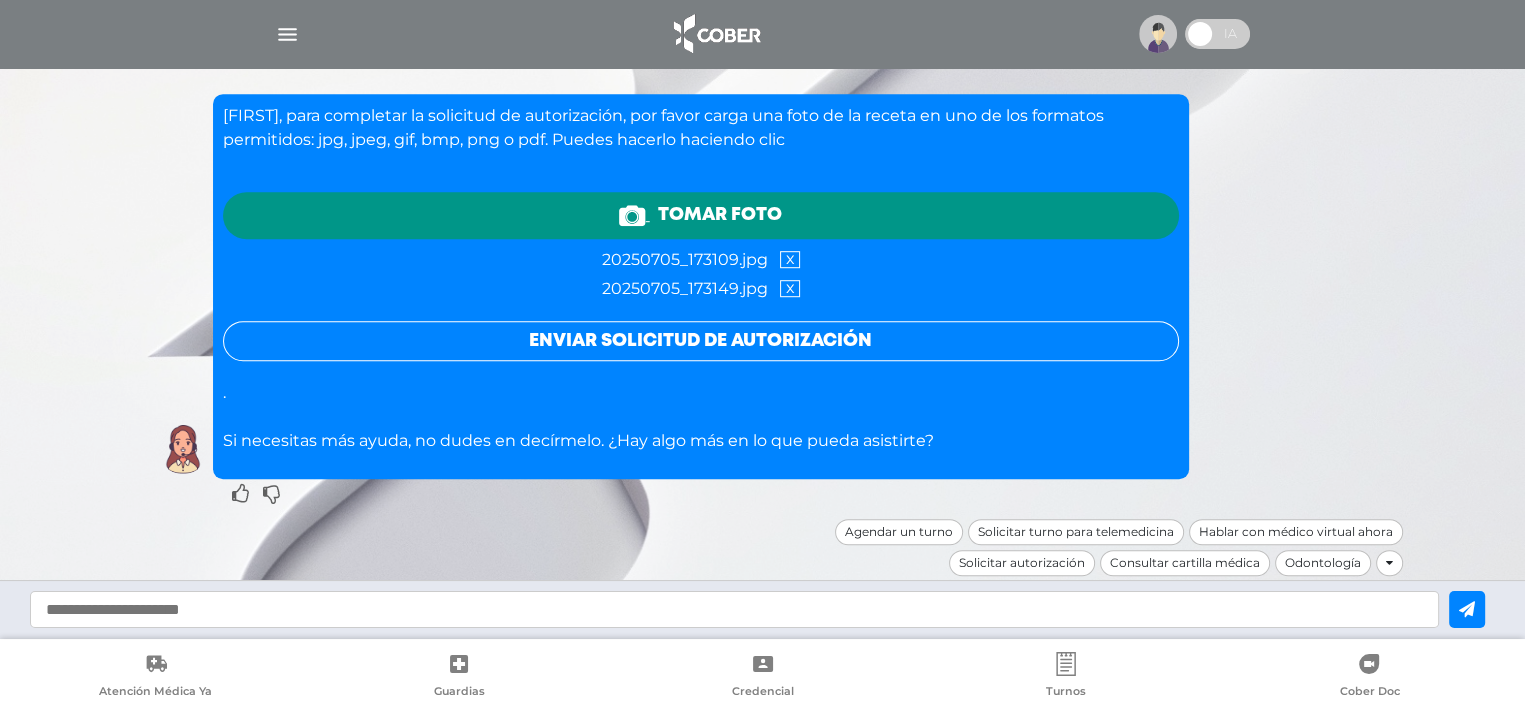 click on "x" at bounding box center (790, 259) 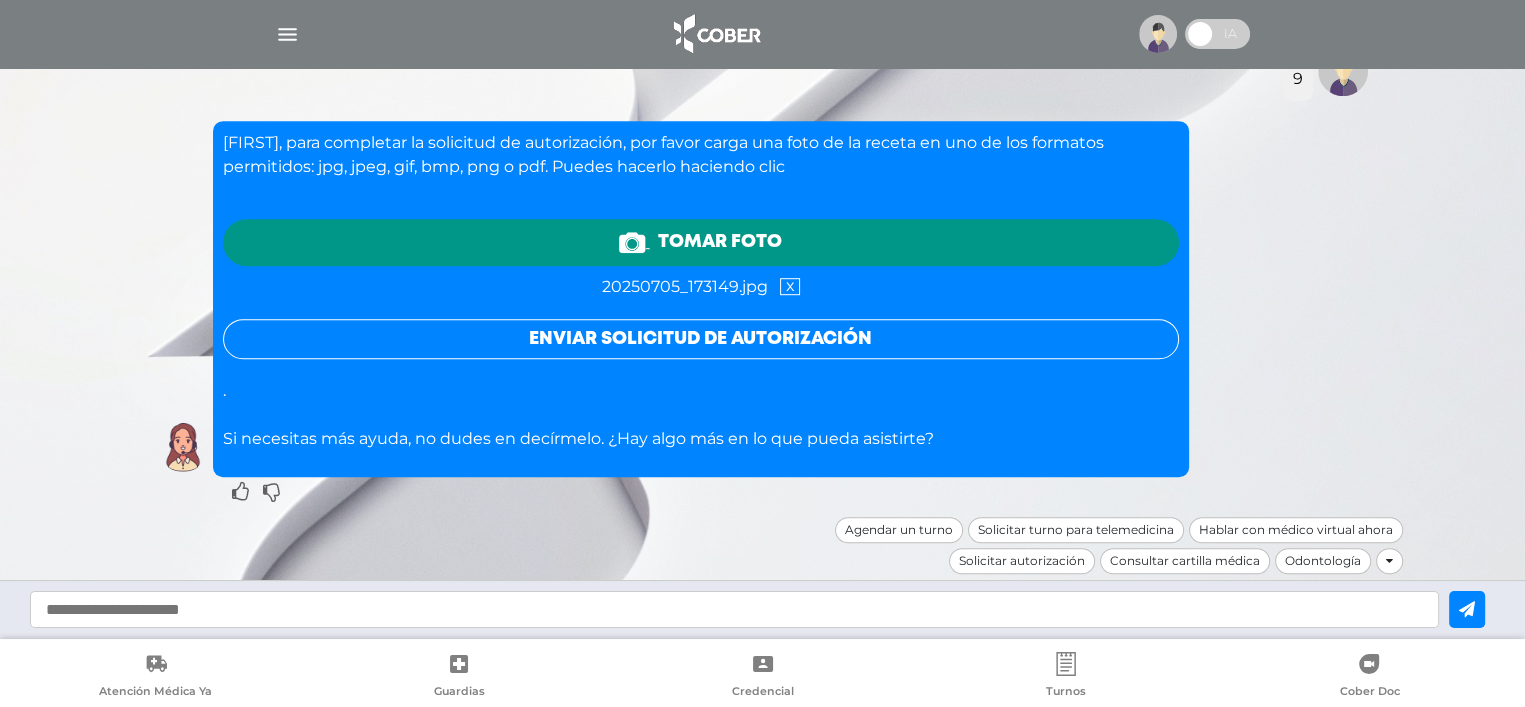 scroll, scrollTop: 1167, scrollLeft: 0, axis: vertical 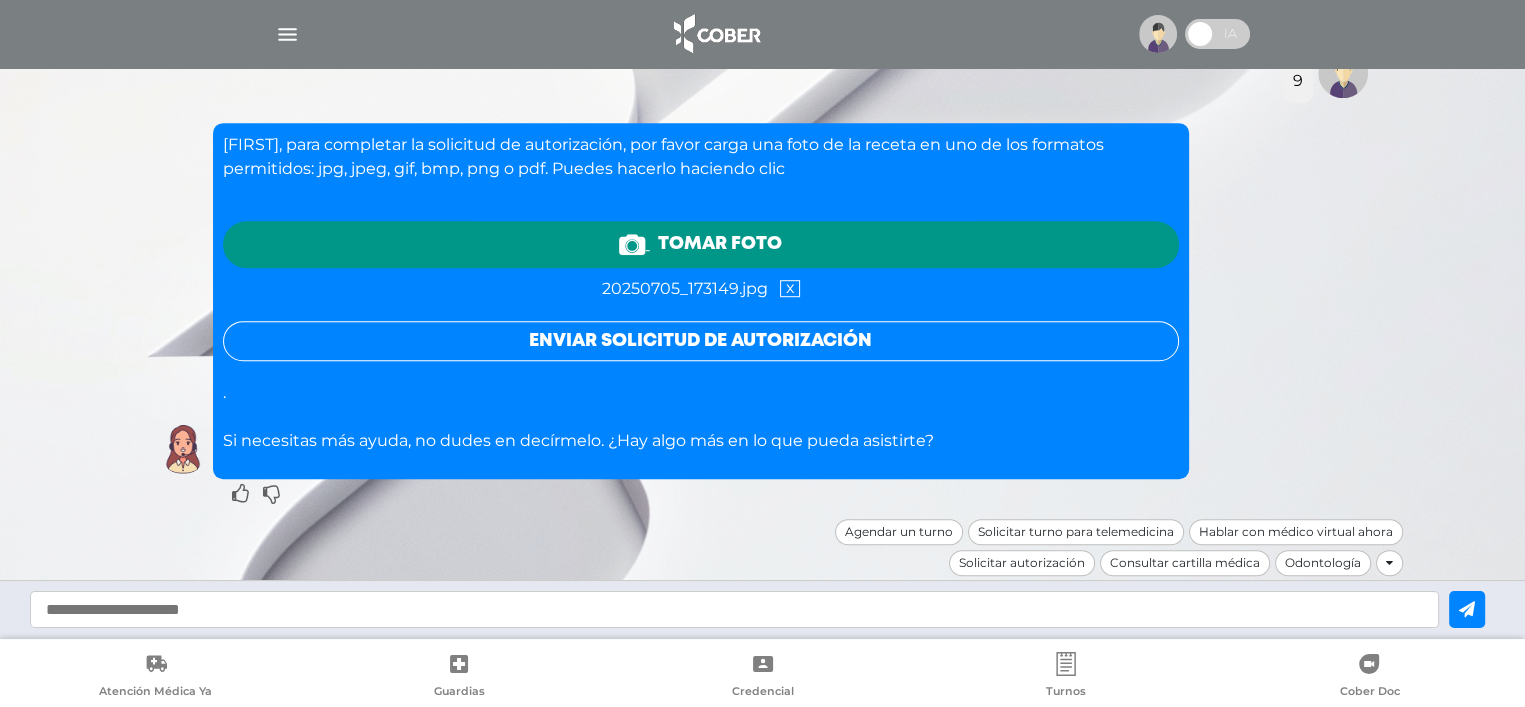 click on "x" at bounding box center [790, 288] 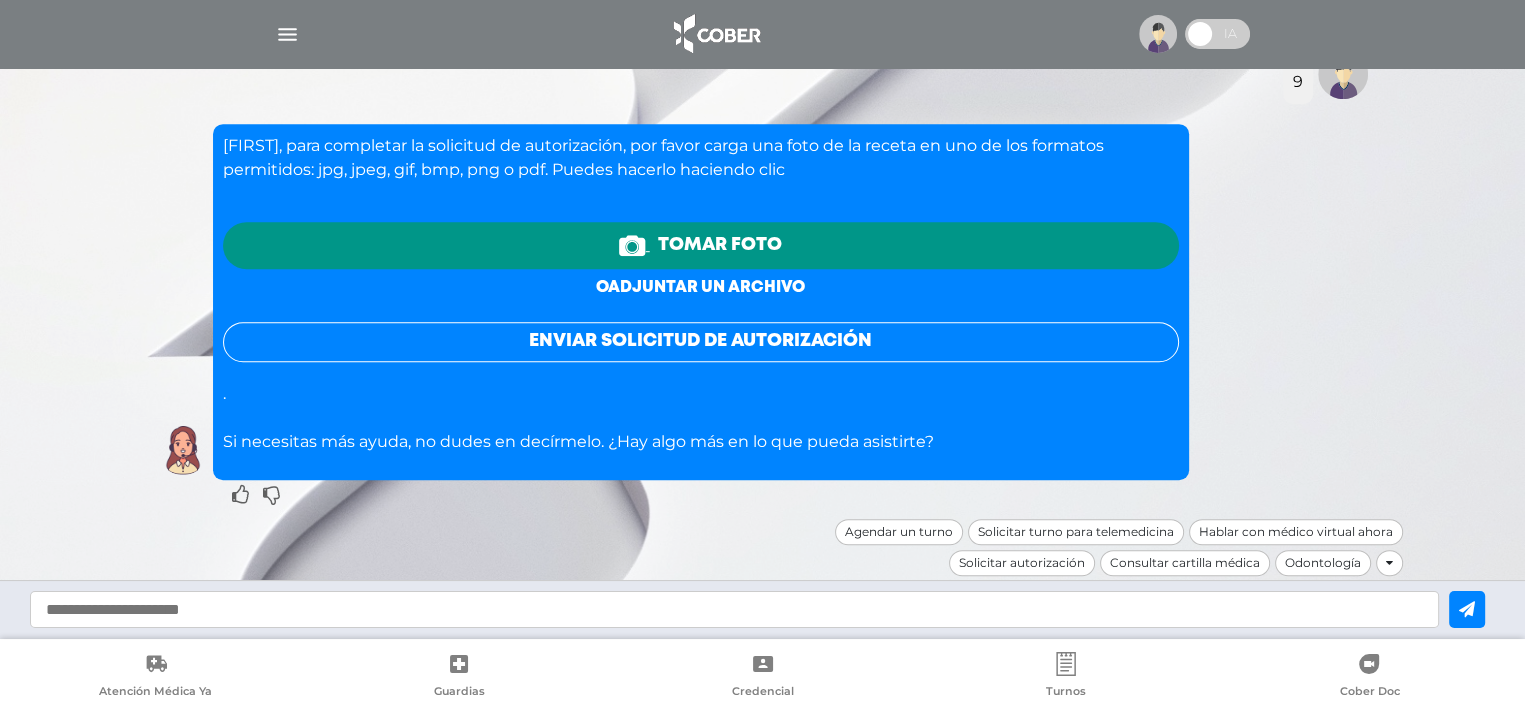 click on "o  adjuntar un archivo" at bounding box center (700, 287) 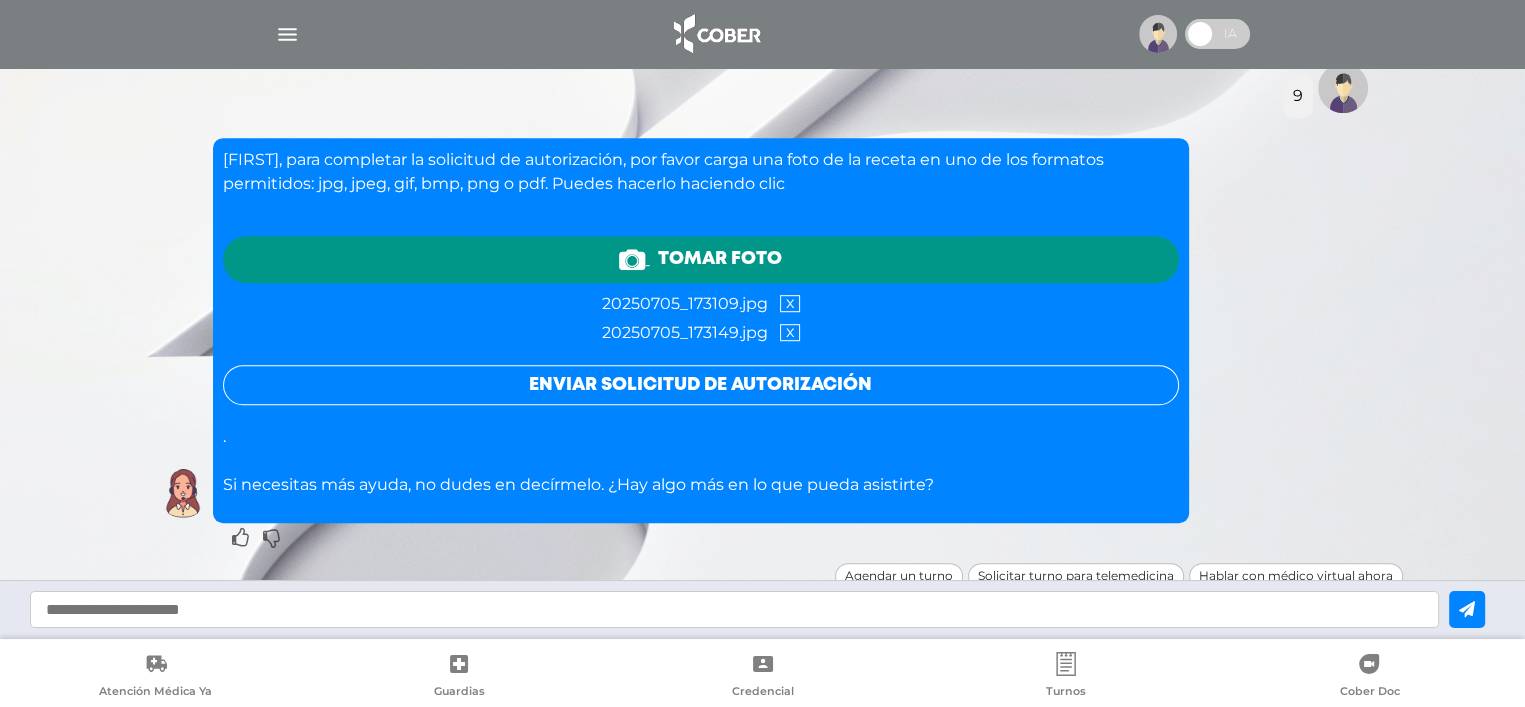 scroll, scrollTop: 1196, scrollLeft: 0, axis: vertical 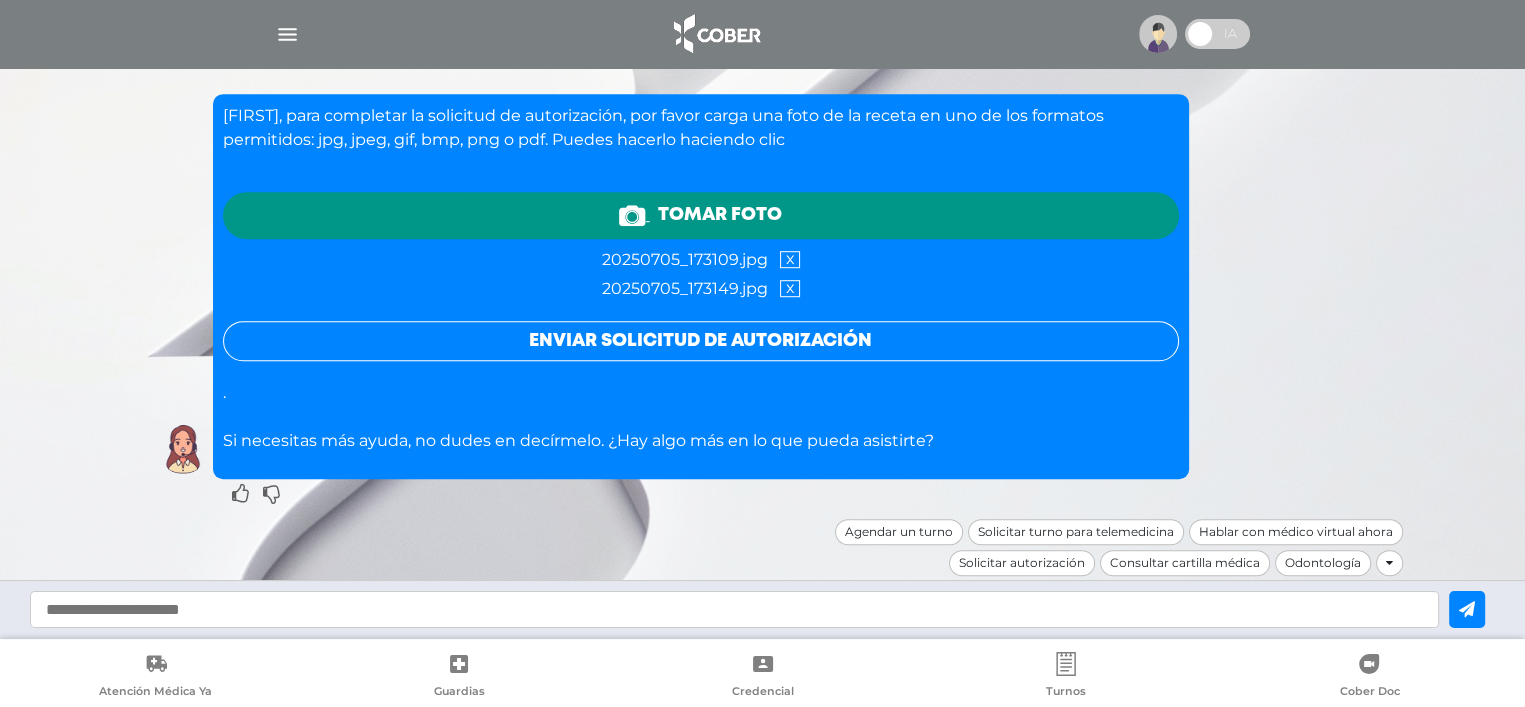 click on "Enviar solicitud de autorización" at bounding box center [701, 341] 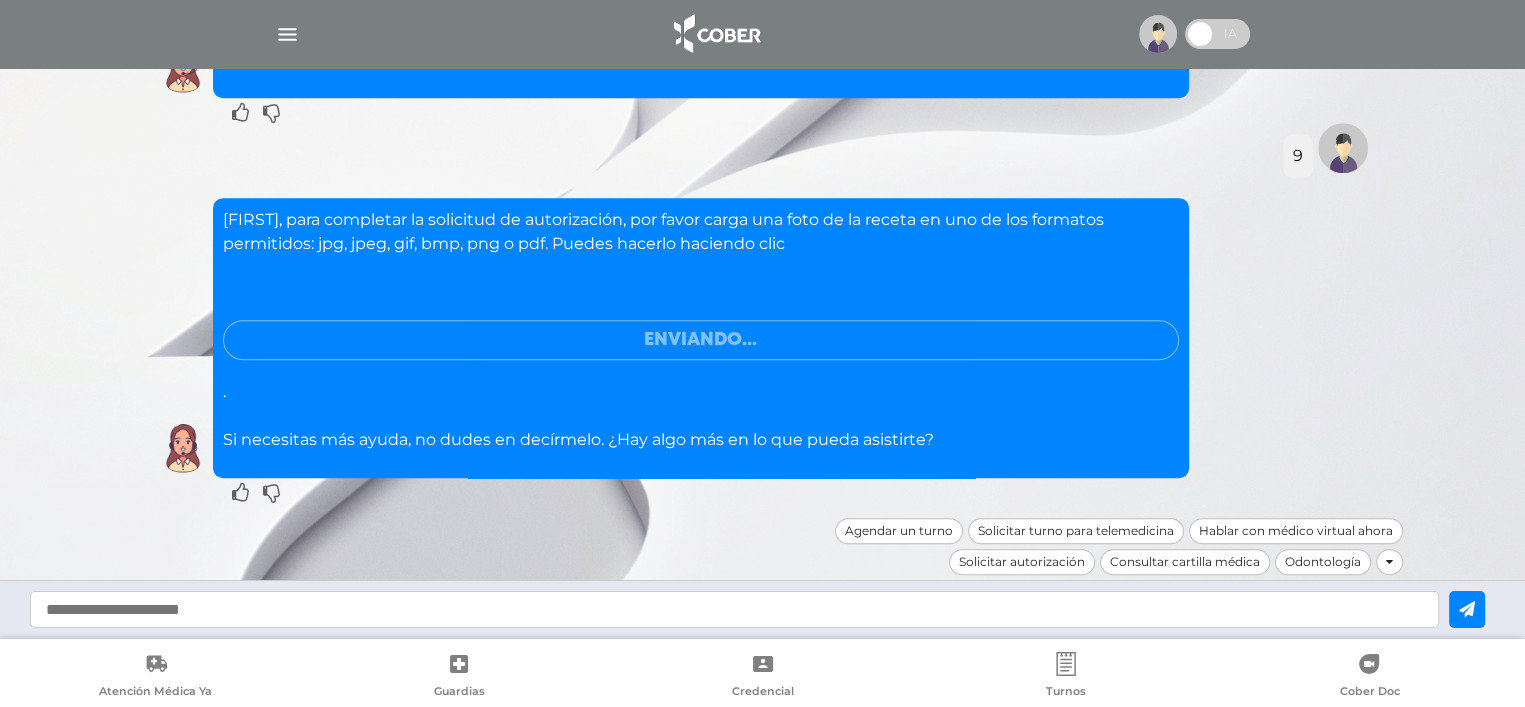 scroll, scrollTop: 1032, scrollLeft: 0, axis: vertical 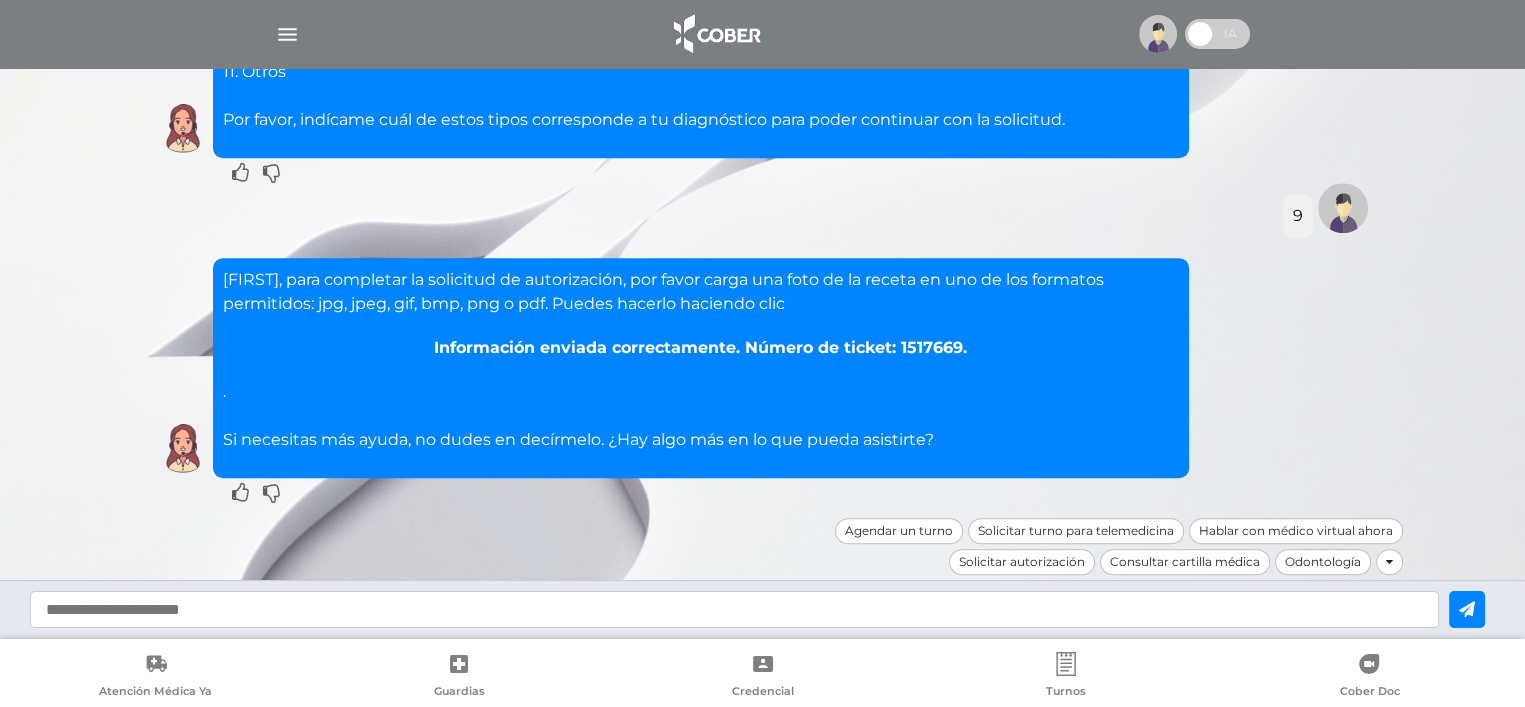 click at bounding box center (734, 609) 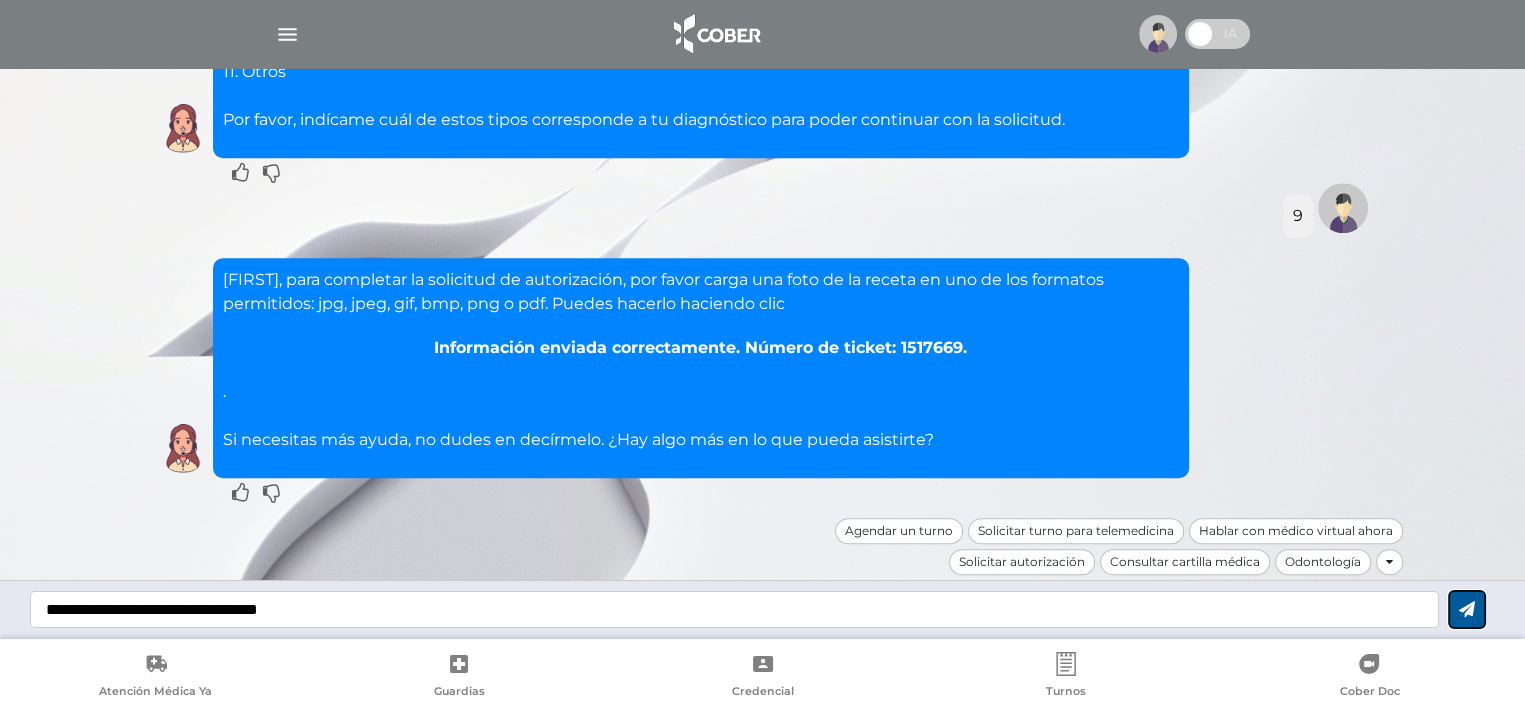 click at bounding box center [1467, 609] 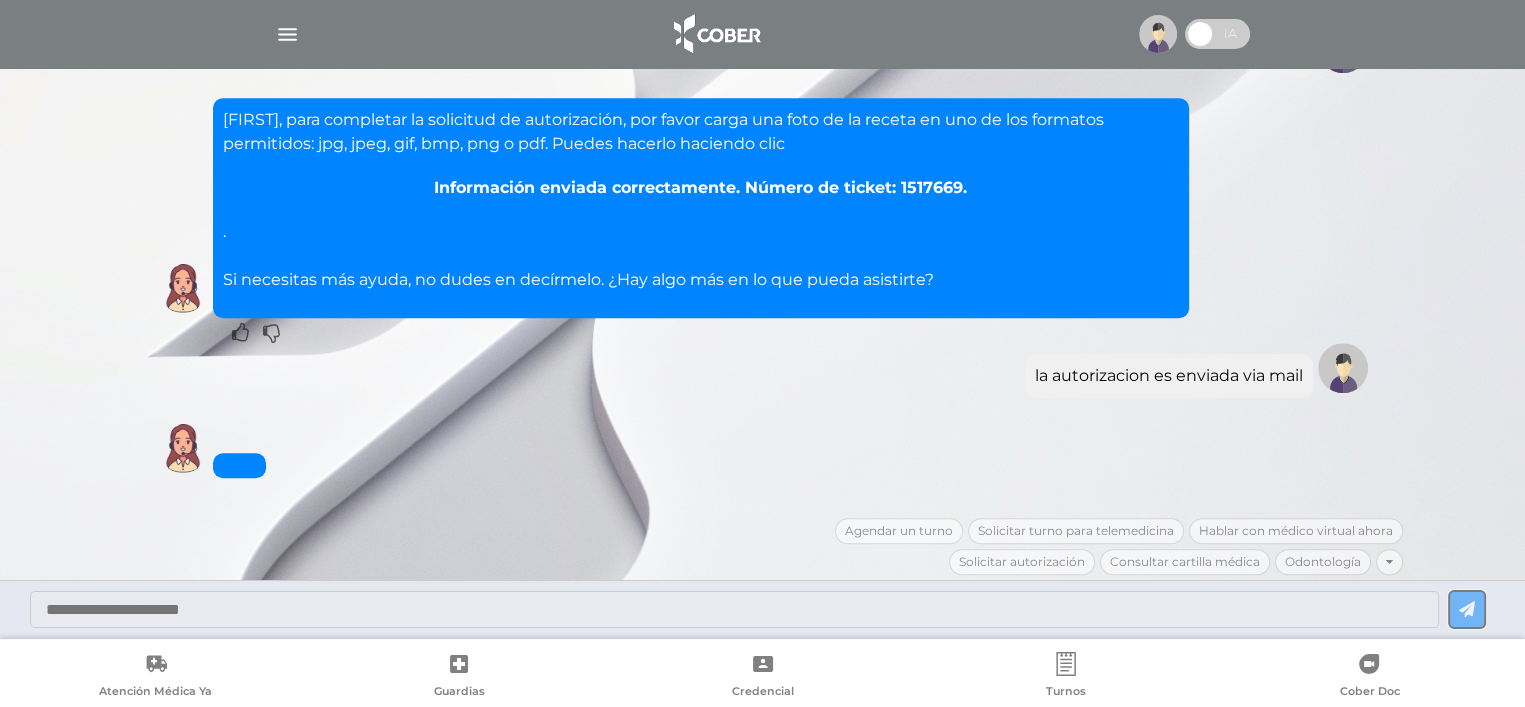 scroll, scrollTop: 1240, scrollLeft: 0, axis: vertical 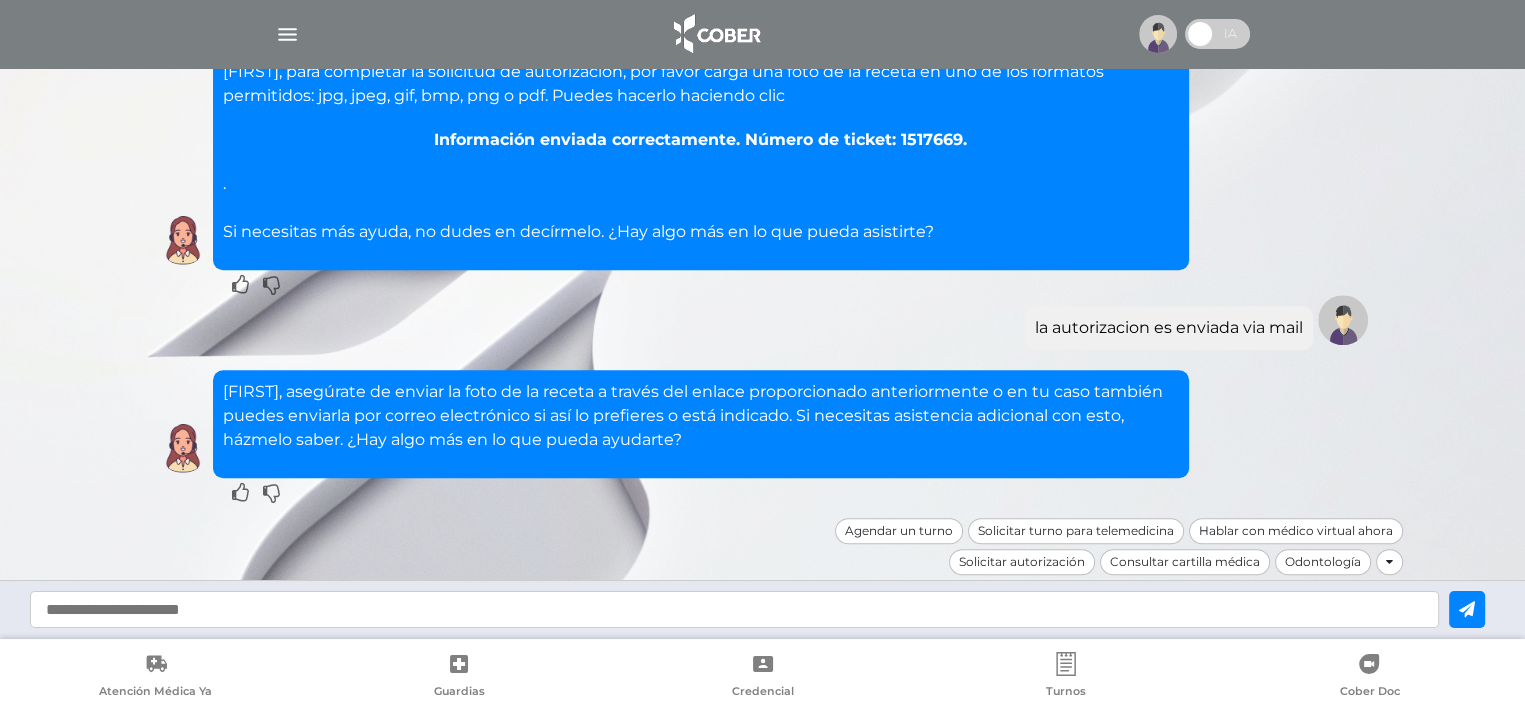 click at bounding box center [734, 609] 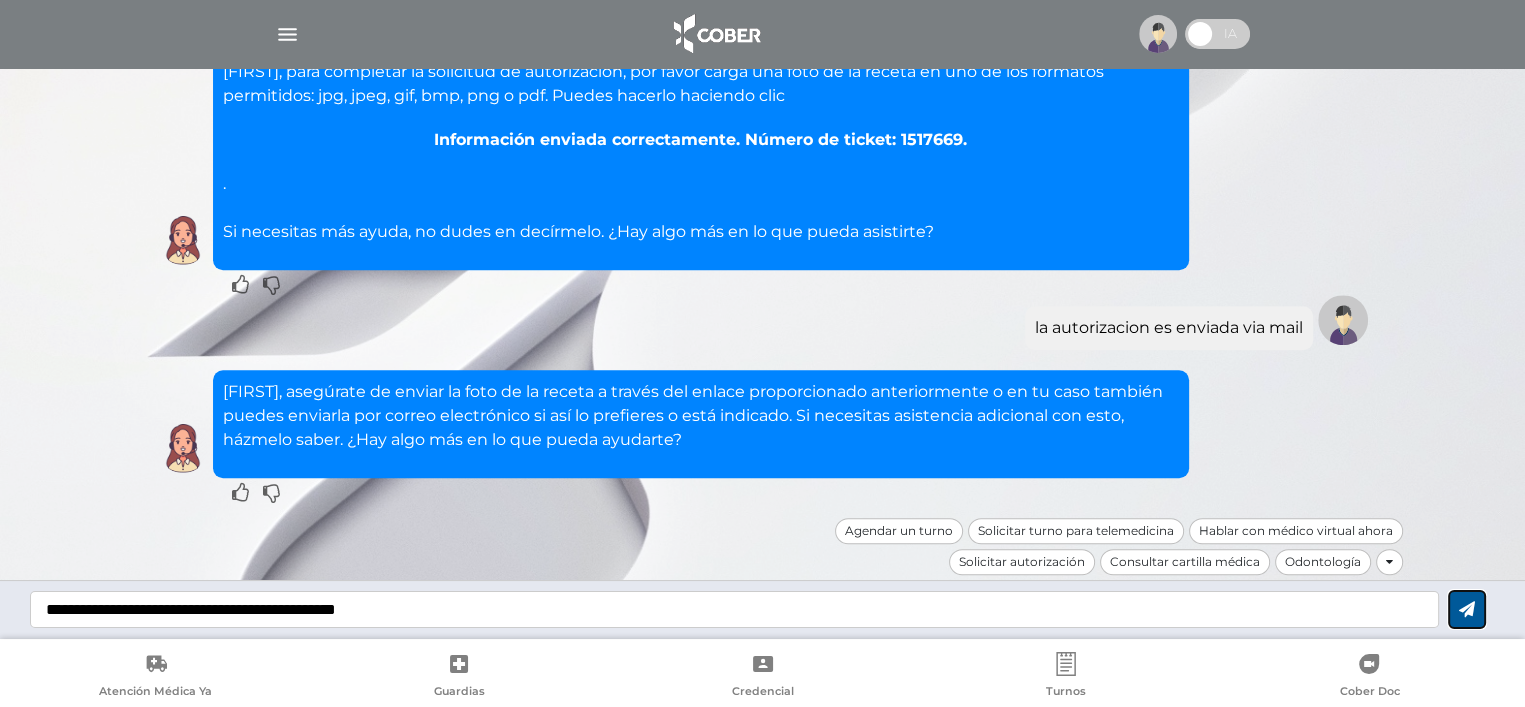 click at bounding box center [1467, 609] 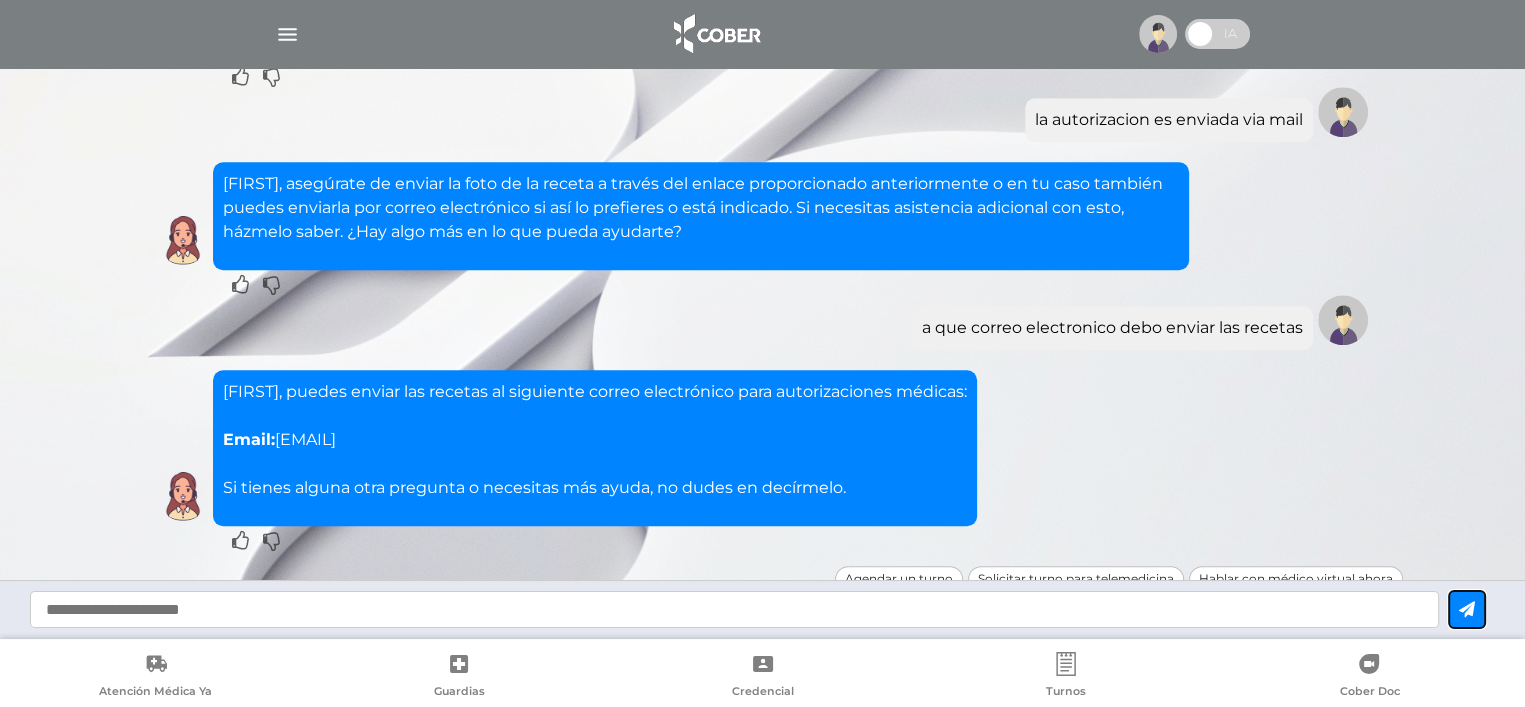 scroll, scrollTop: 1496, scrollLeft: 0, axis: vertical 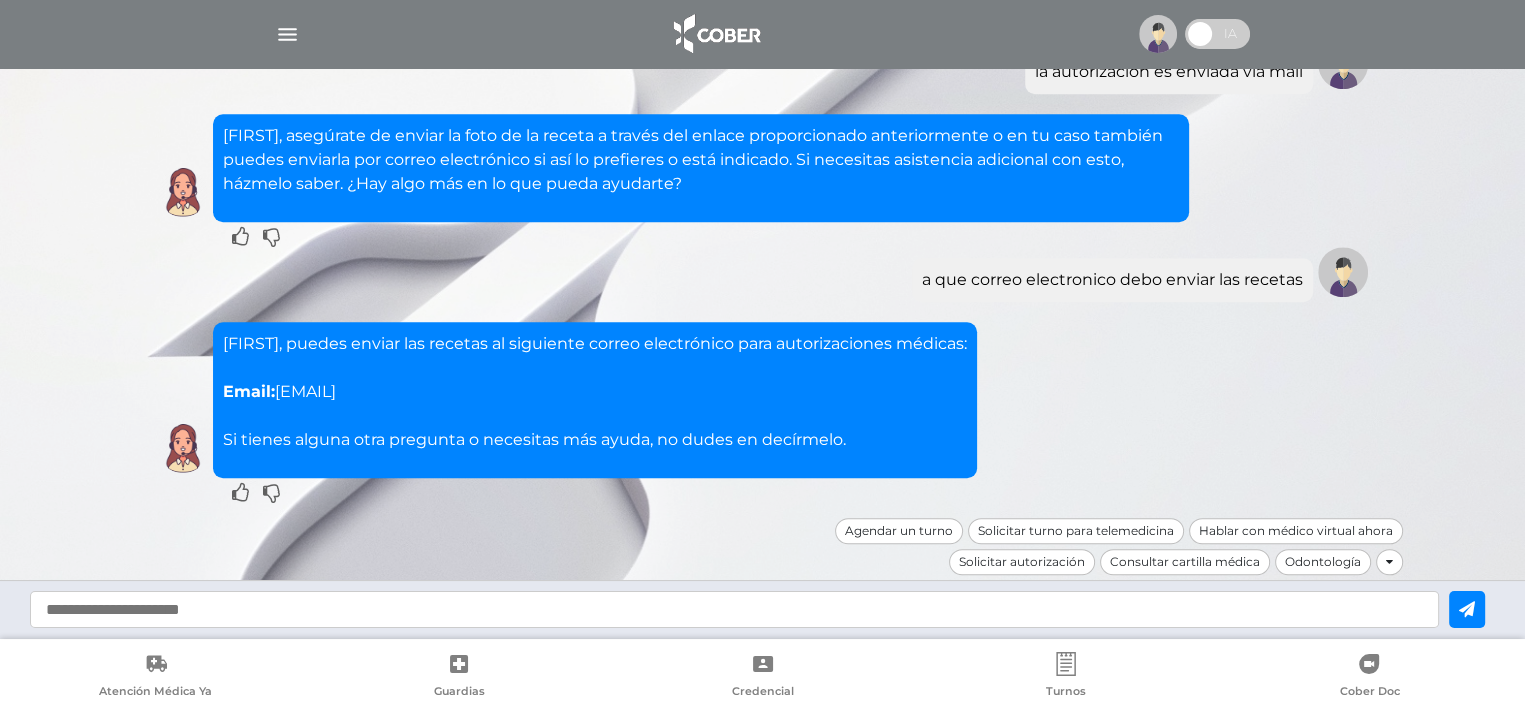 click at bounding box center (734, 609) 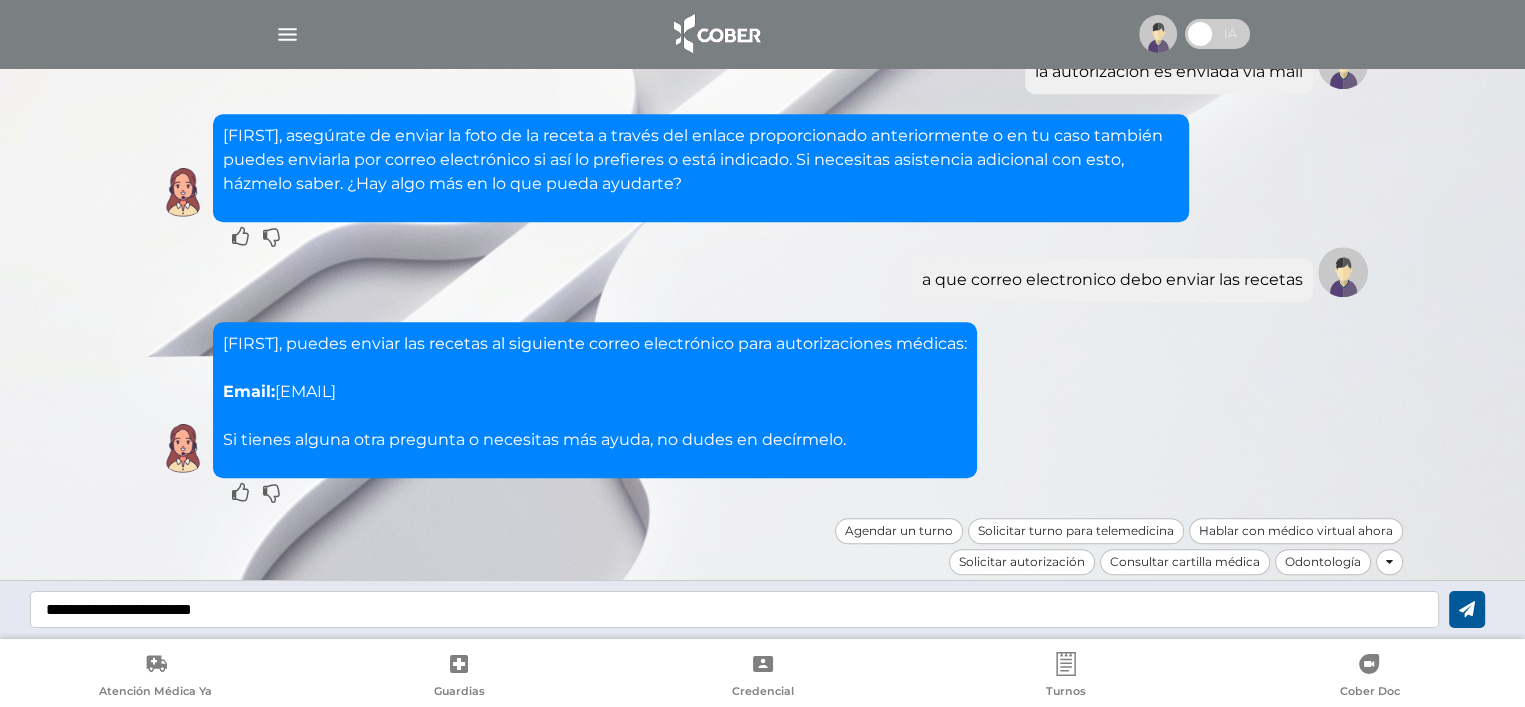 type on "**********" 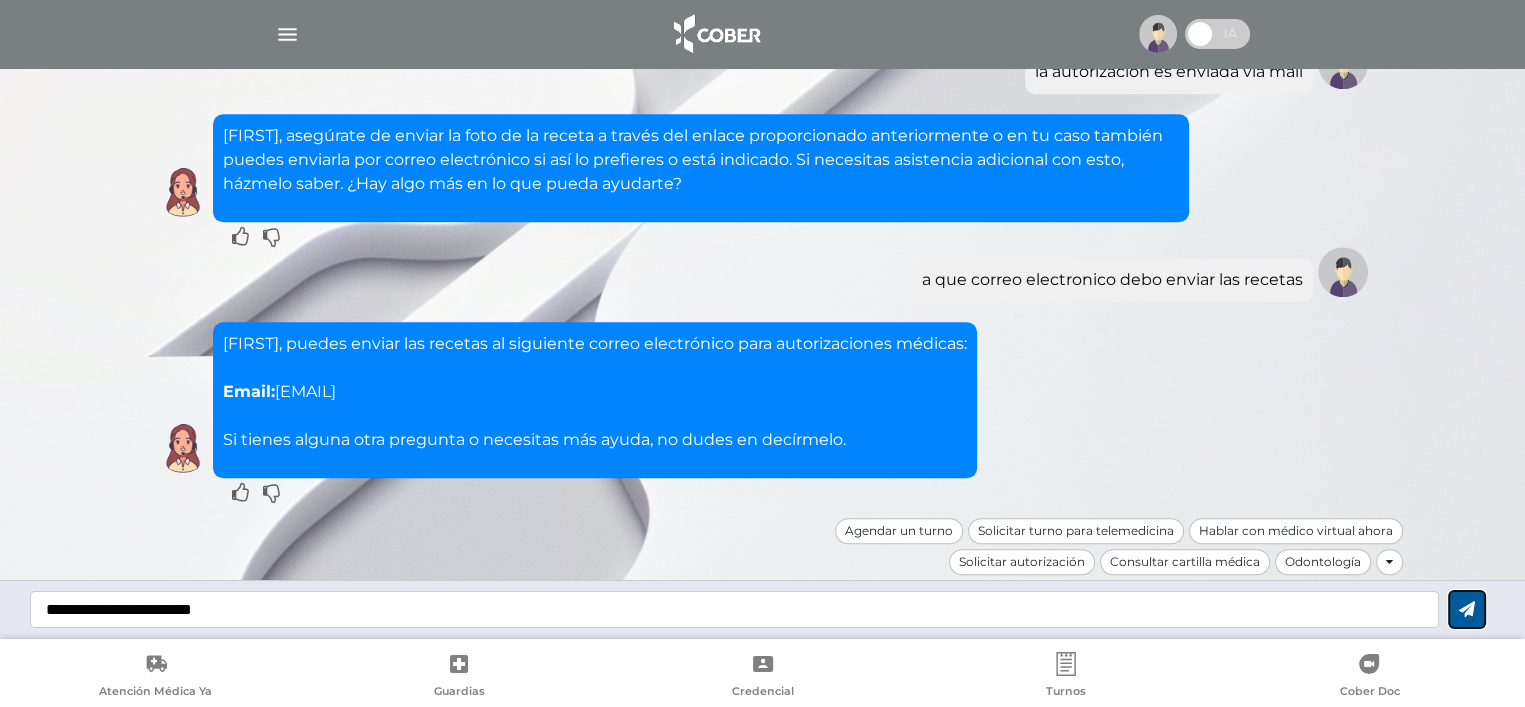 click at bounding box center (1467, 609) 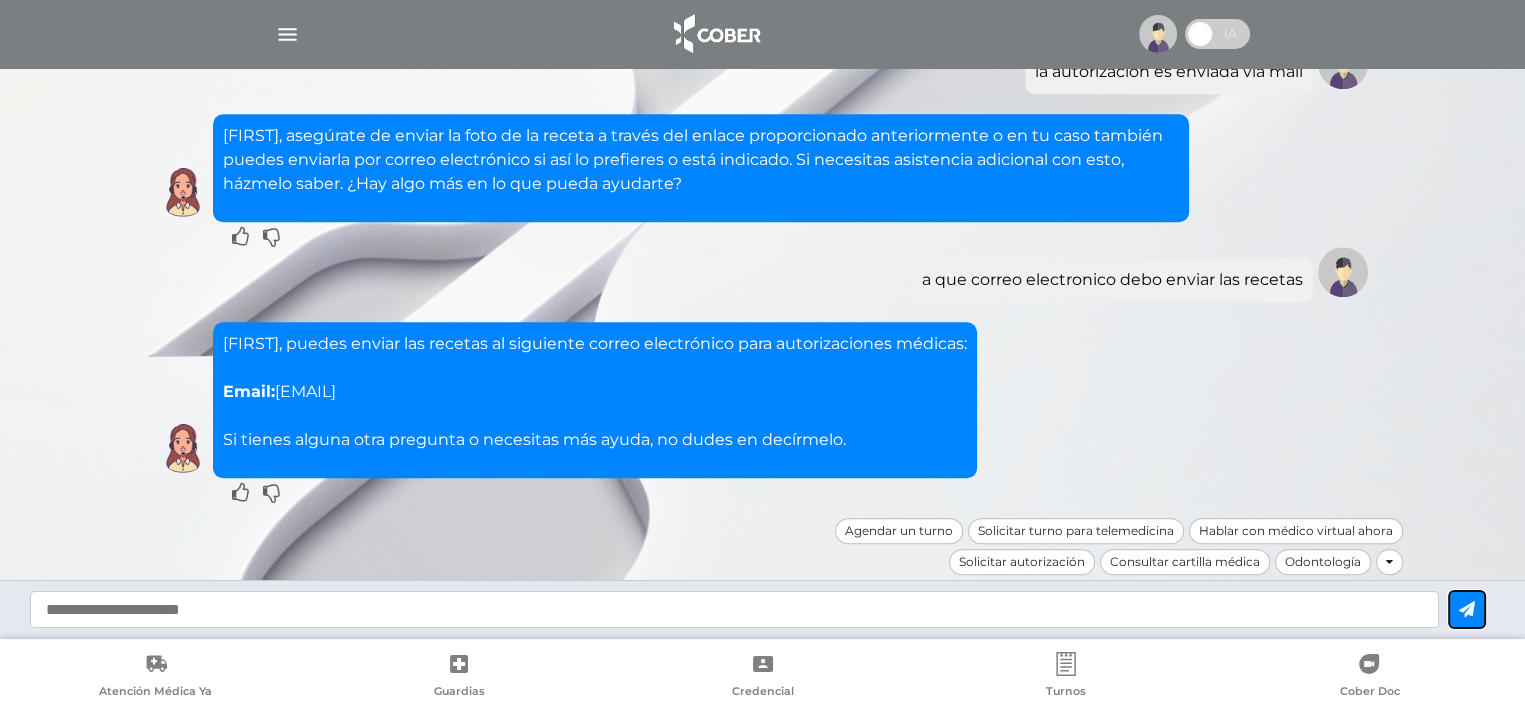 scroll, scrollTop: 1656, scrollLeft: 0, axis: vertical 